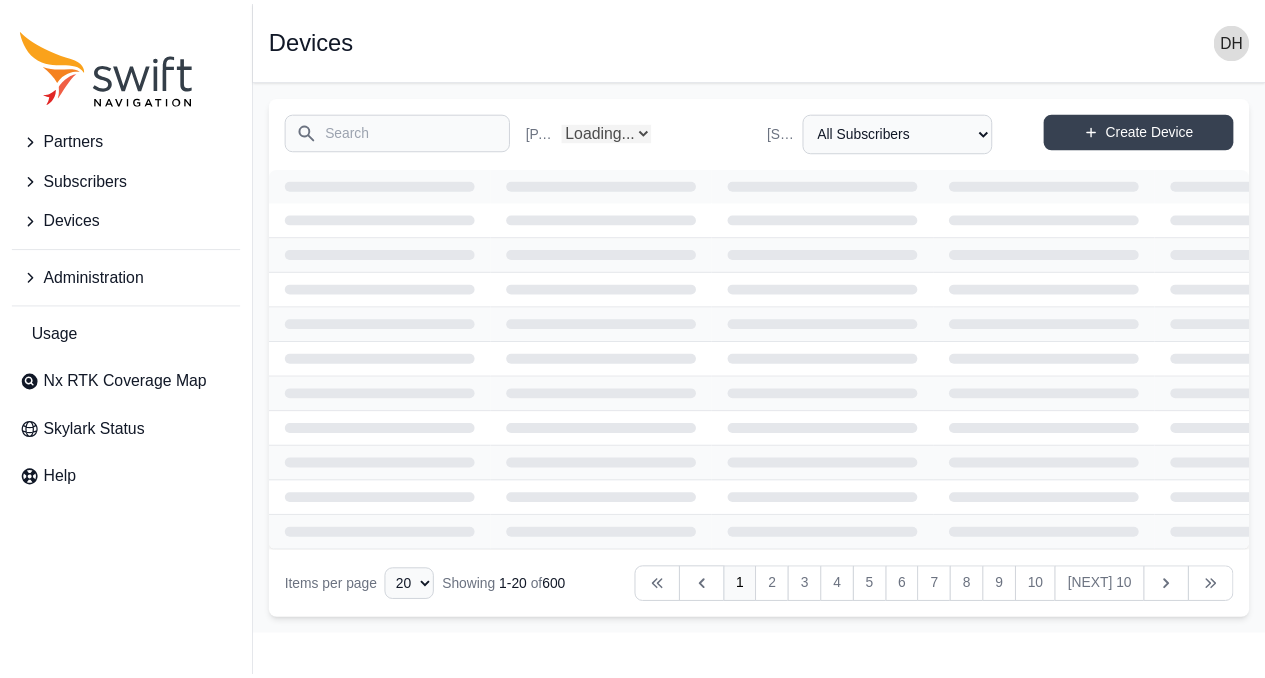 scroll, scrollTop: 0, scrollLeft: 0, axis: both 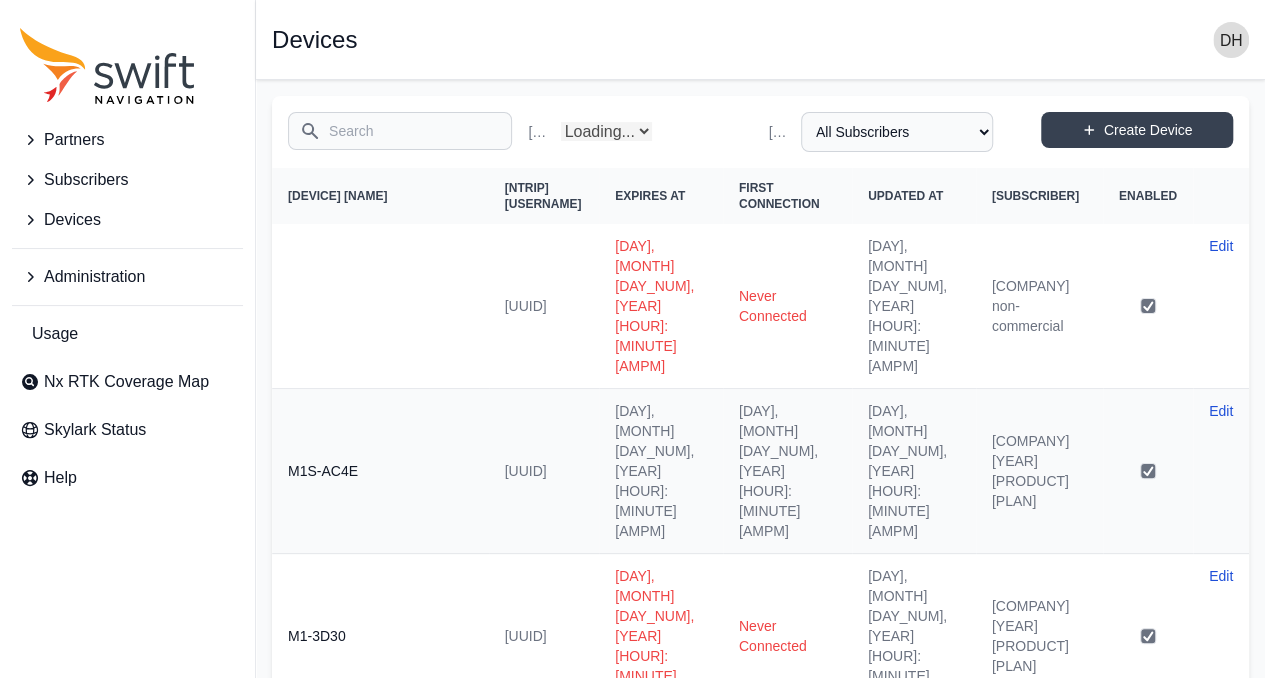 select 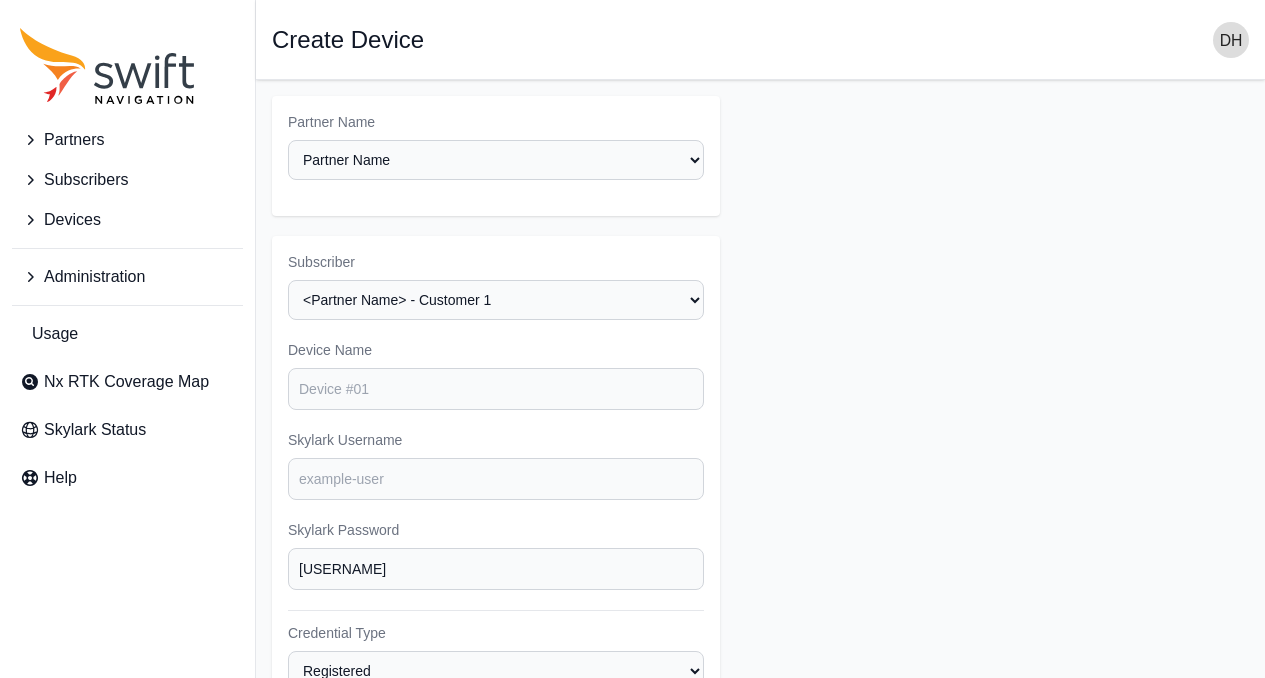 select on "53840b38-aa96-4ee0-a6ed-ec83e441f5ff" 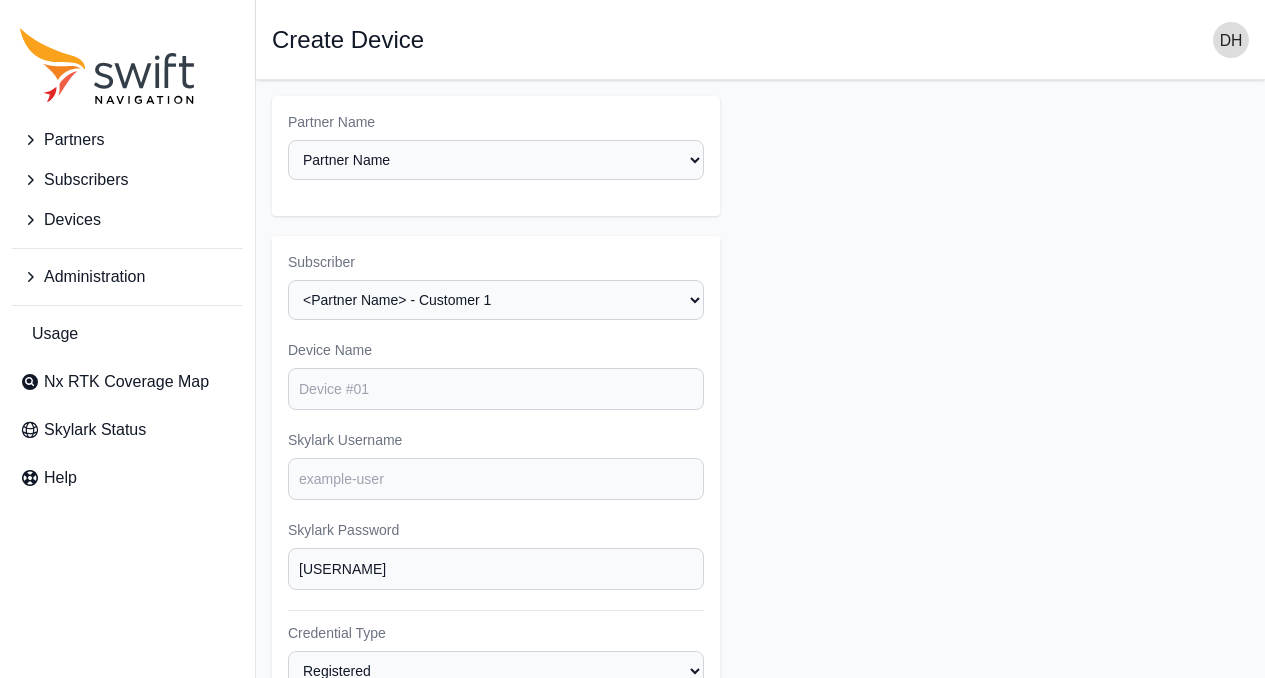 scroll, scrollTop: 0, scrollLeft: 0, axis: both 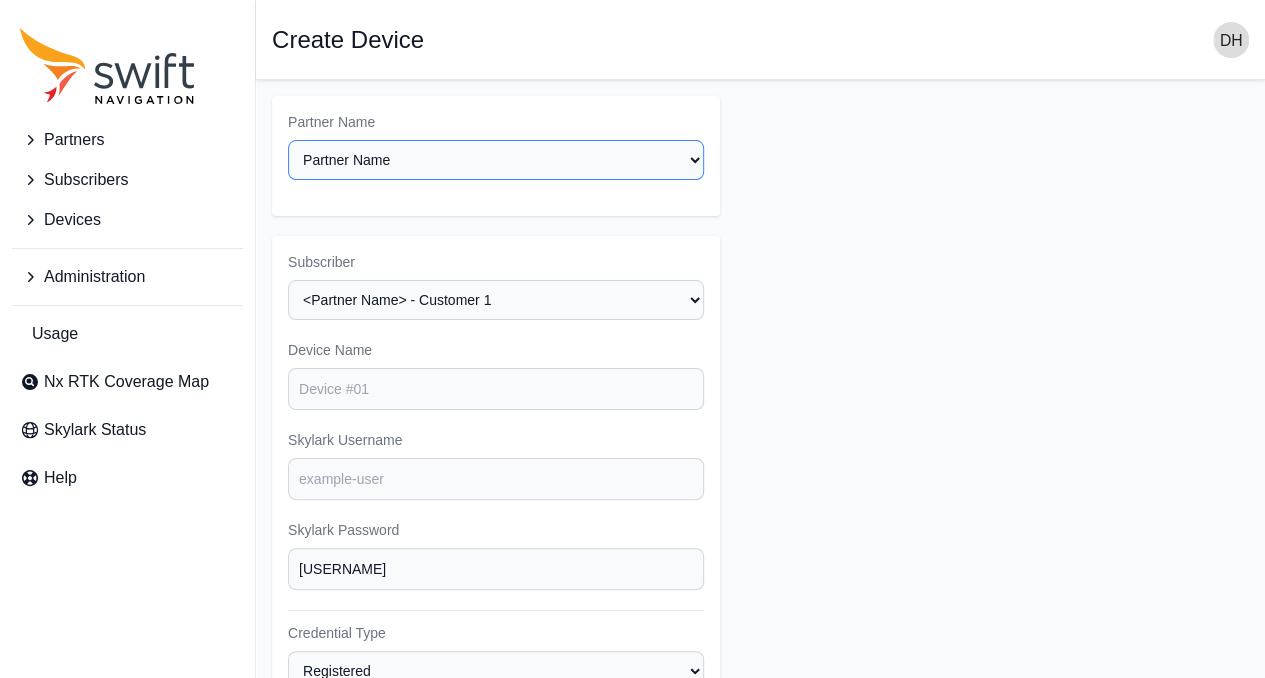 click on "Select a Partner AlpsAlpine Asensing Bad Elf Benchmark Tool & Supply Blue Planet Geomatics Bobcat Bosch Botronics Carnegie Robotics ChampionX CHC Chengduo Chervon Clearpath Robotics Deutsche Telekom Dual E38 Survey Solutions EquipmentShare EVI International Grab Graze Robotics Greenfield Robotics Honda Husqvarna Indepth Utility Solutions LLC Instrument Technology Corporation Intermountain Sales ITS ConGlobal Communication Concepts Johnny Lam KDDI Kubota Lightbug Lime Mercator Inc. Monarch Tractor MyWay RTK Navin - test 2 Nissan Onwave Partner Name Positec Premium Positioning Quectel Raven Connected RC Mowers RinoNav Rosenberger RTK Coverage Map Senseville Geospatial Sentinel Flight Services Limited Serve Robotics SK Telecom Skydio Sony Stiga SUBARU Subsurface Solutions Sunseeker Robotic Swap Robotics Swift Internal Testing Swift Navigation Swift Navigation Production SWOZI Taiwan Mobile TecSolutions Consultants Telit Telus Unyson System URSROBOT USIC v-tron Vertex Unmanned Solutions Vivax-Metrotech Yarbo" at bounding box center [496, 160] 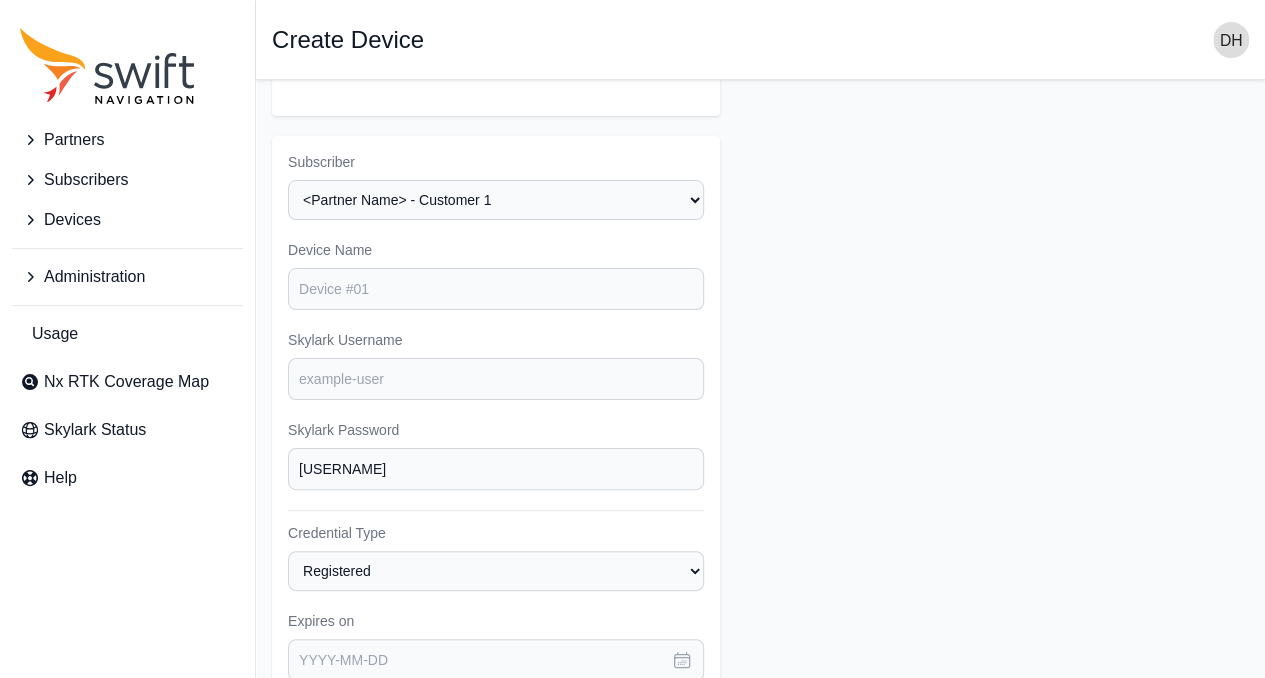 scroll, scrollTop: 0, scrollLeft: 0, axis: both 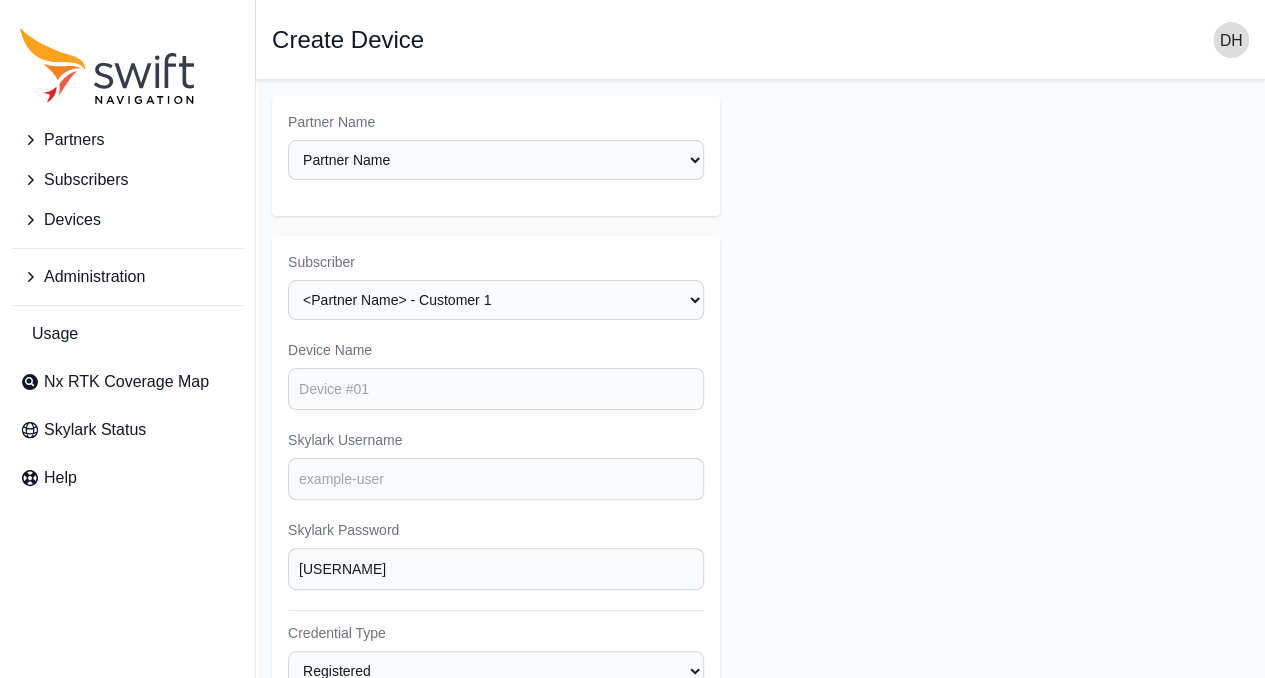 click on "Partners" at bounding box center (74, 140) 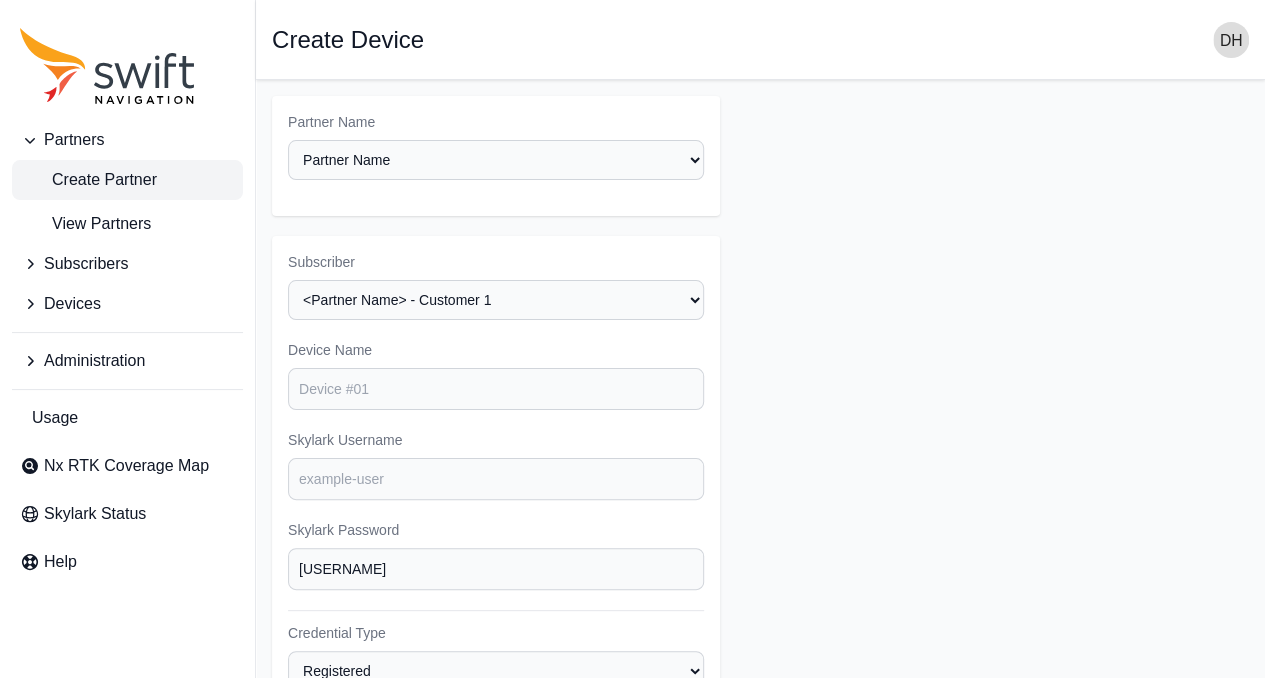 click on "Create Partner" at bounding box center [88, 180] 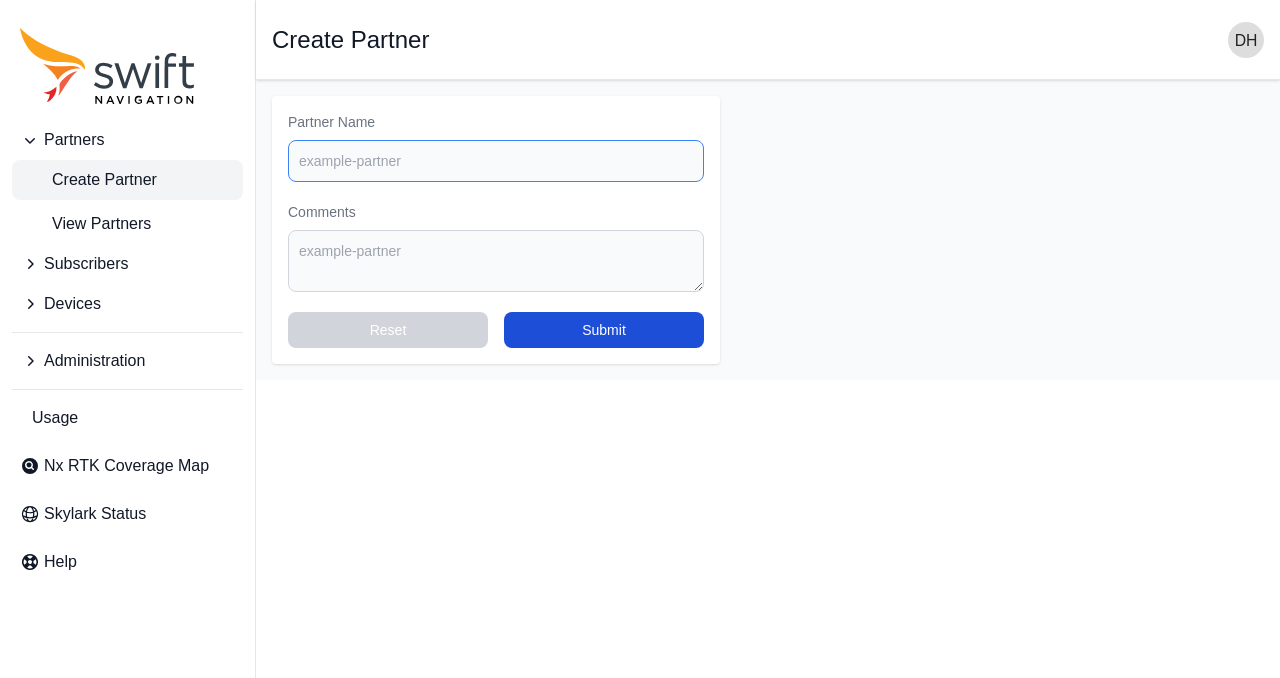 click on "[PARTNER] [NAME]" at bounding box center (496, 161) 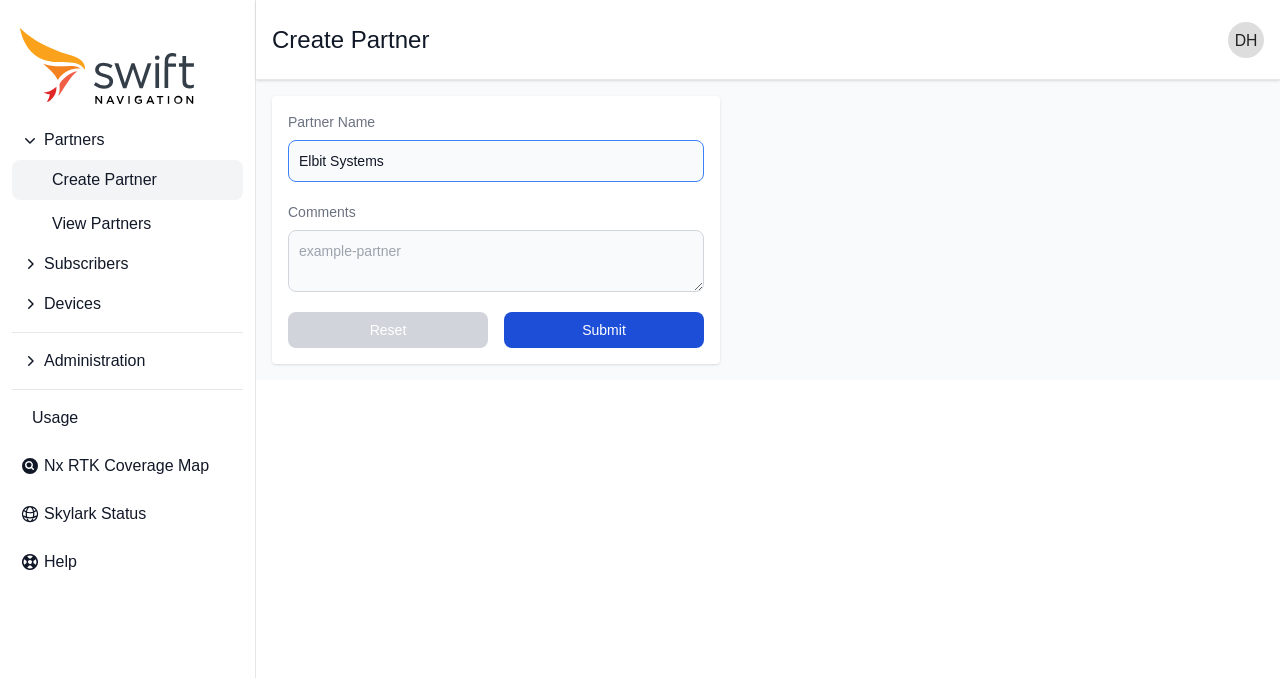 type on "Elbit Systems" 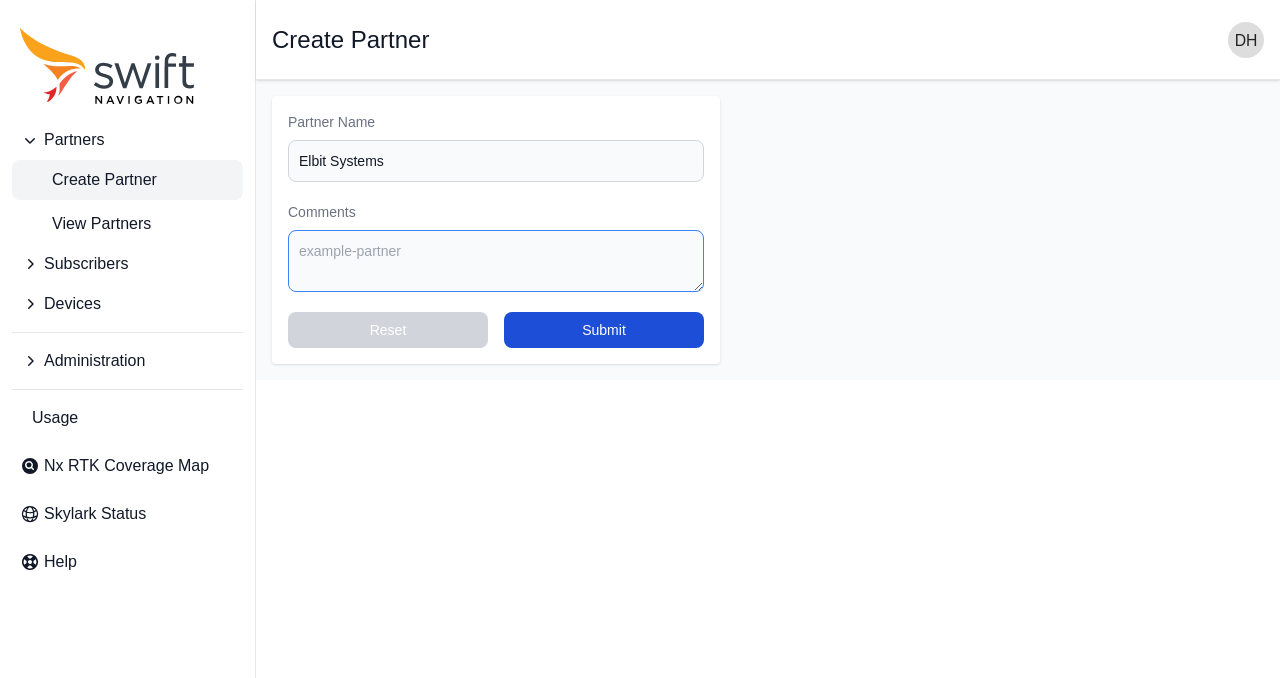 click on "Comments" at bounding box center [496, 261] 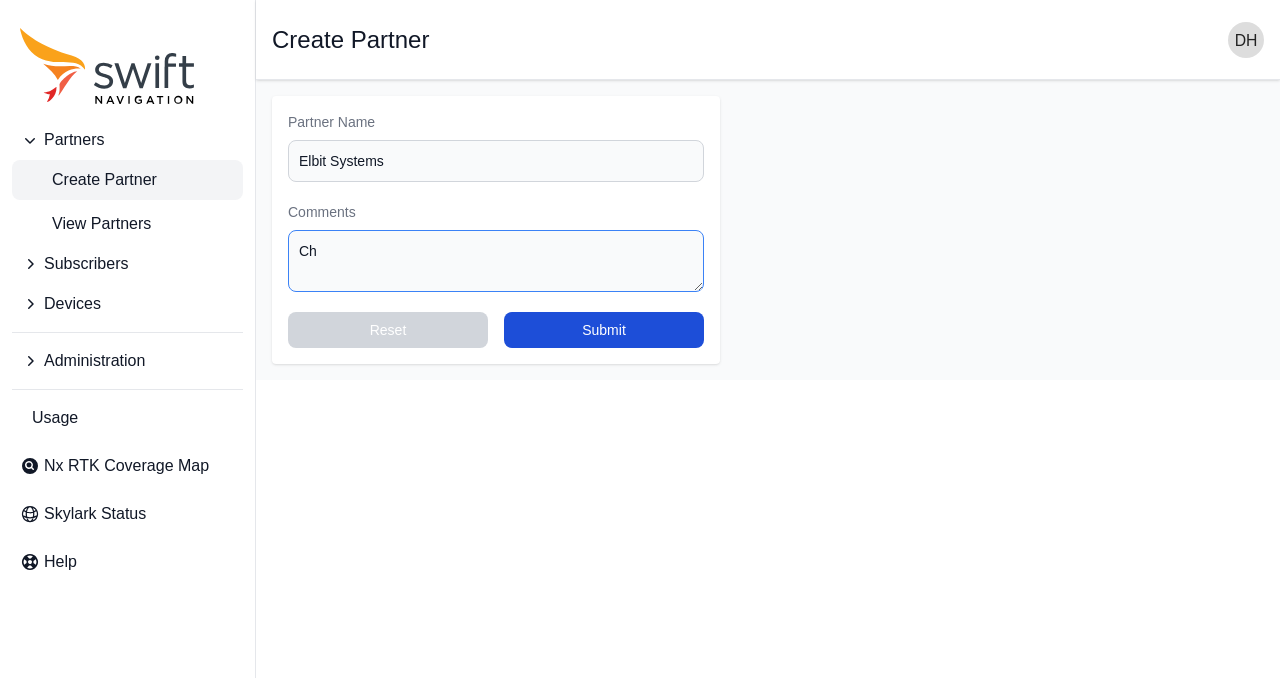type on "C" 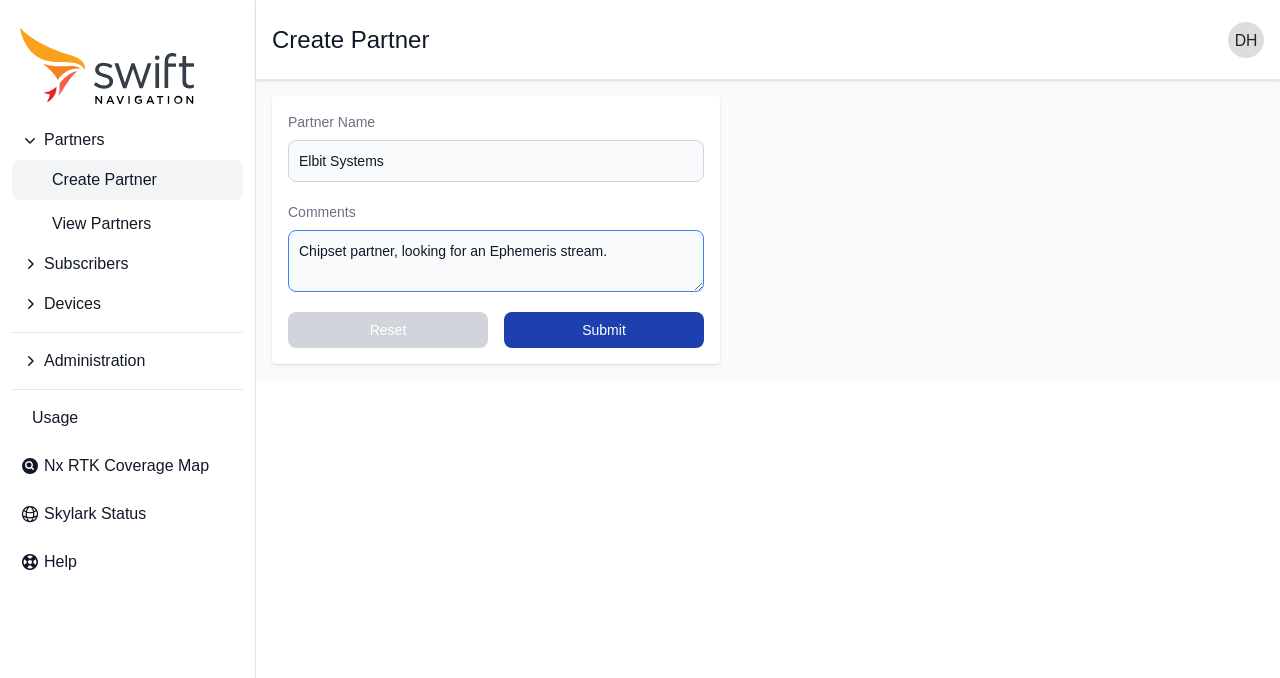 type on "Chipset partner, looking for an Ephemeris stream." 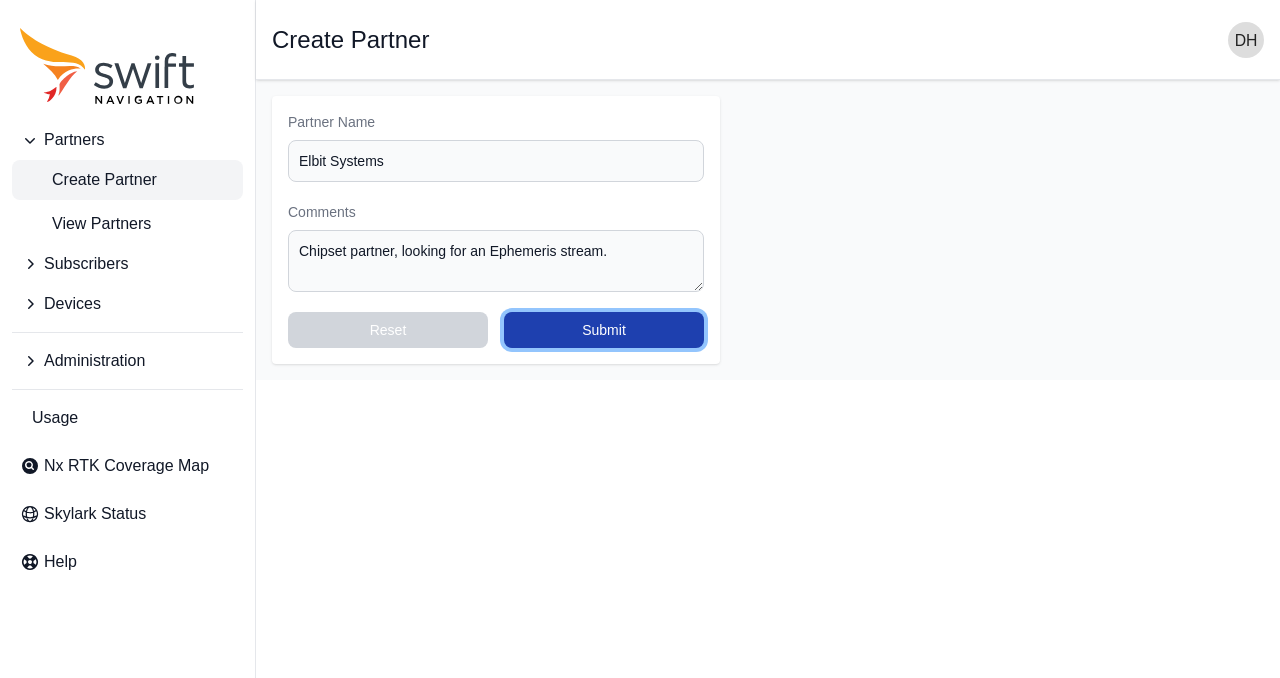 click on "Submit" at bounding box center (604, 330) 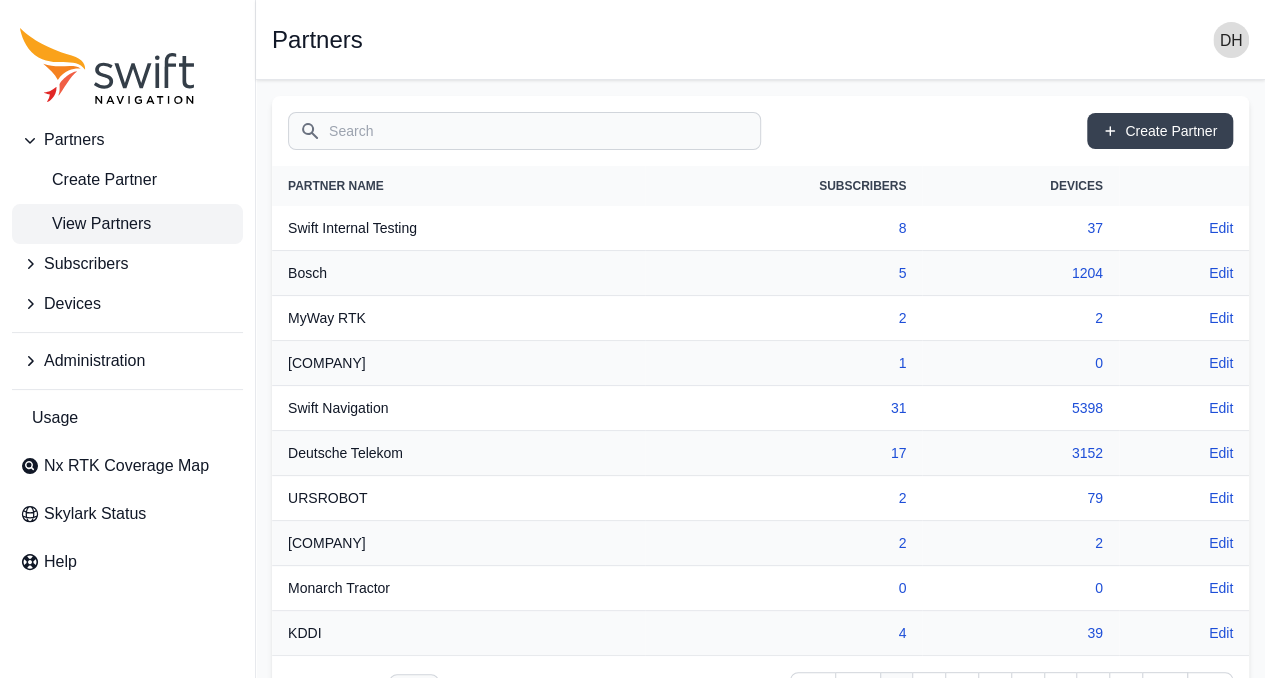 click on "Search" at bounding box center (524, 131) 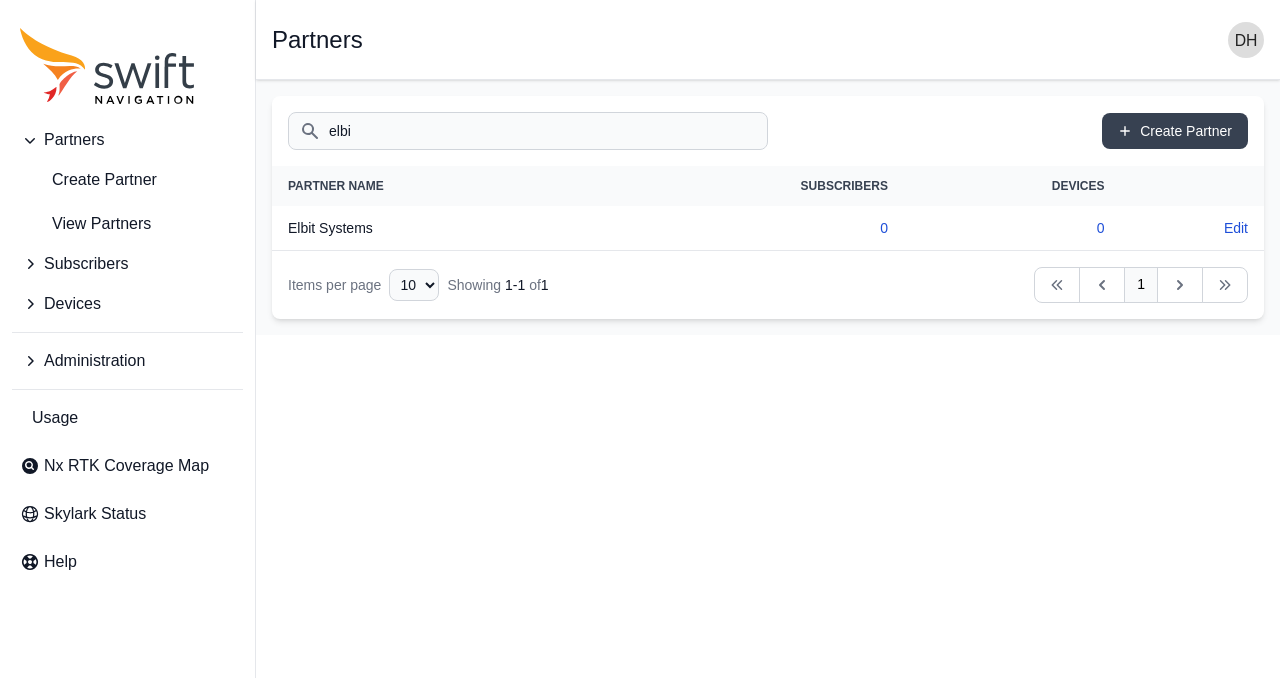 type on "elbi" 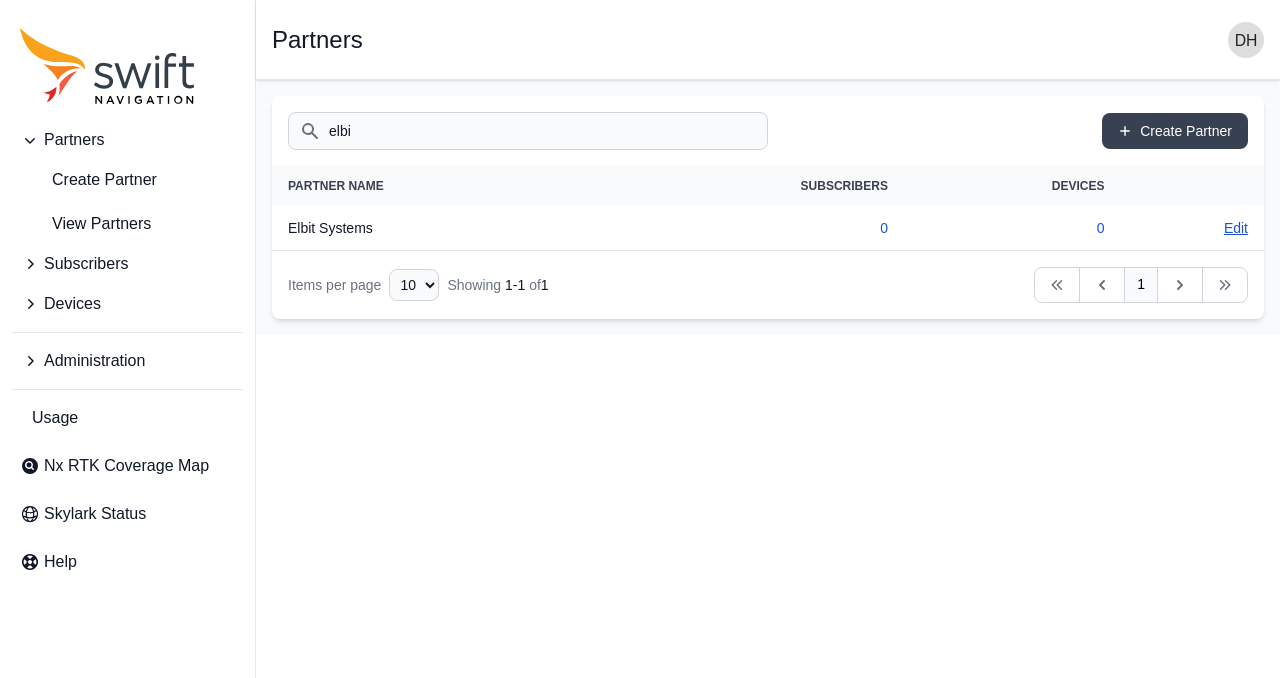 click on "Edit" at bounding box center (1236, 228) 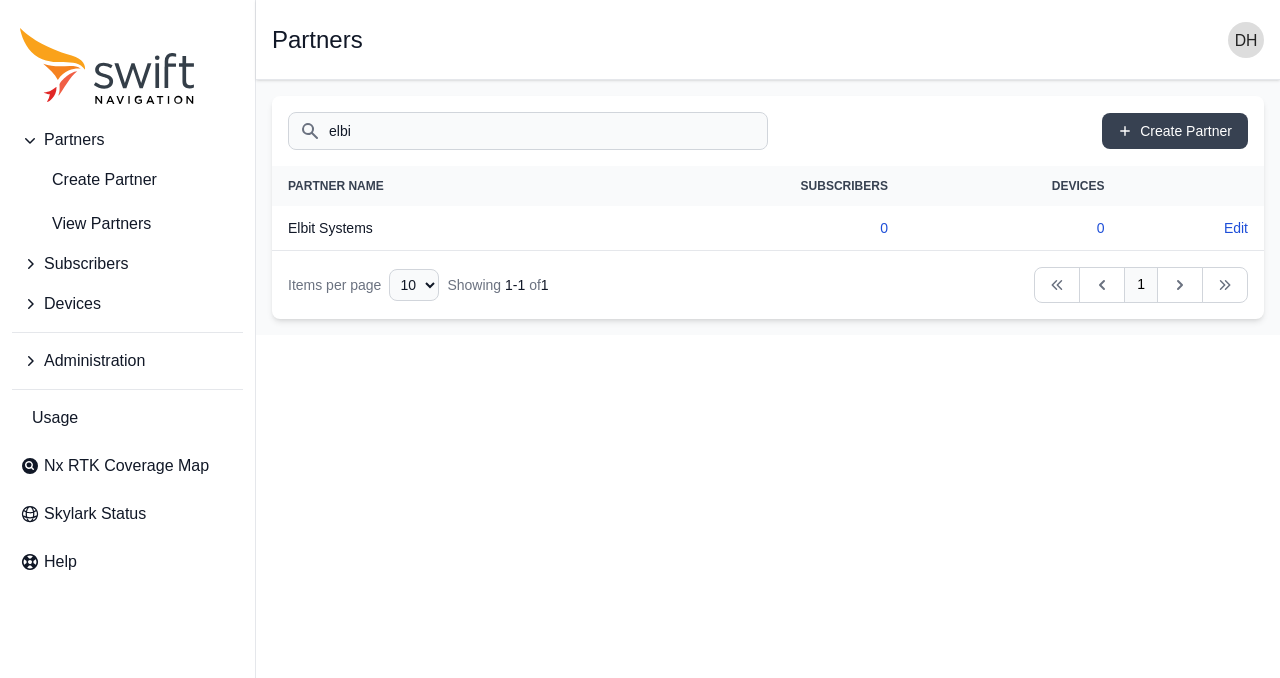 click on "Devices" at bounding box center [72, 304] 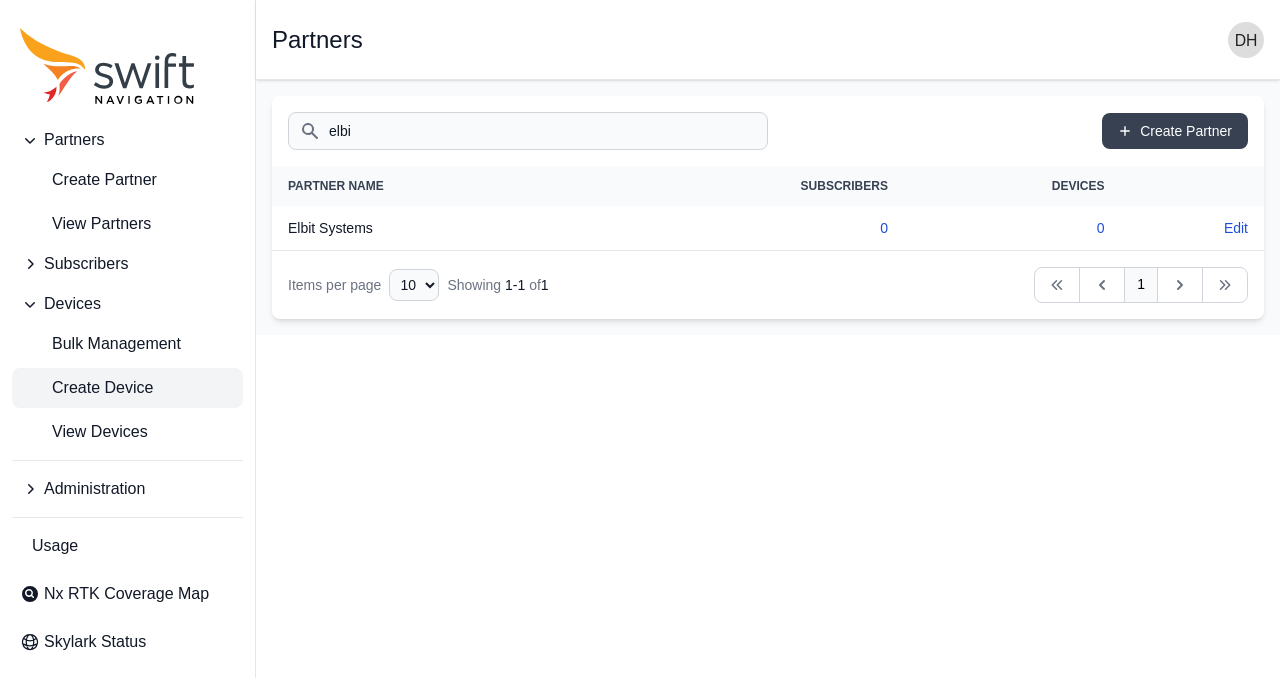 click on "Create Device" at bounding box center (86, 388) 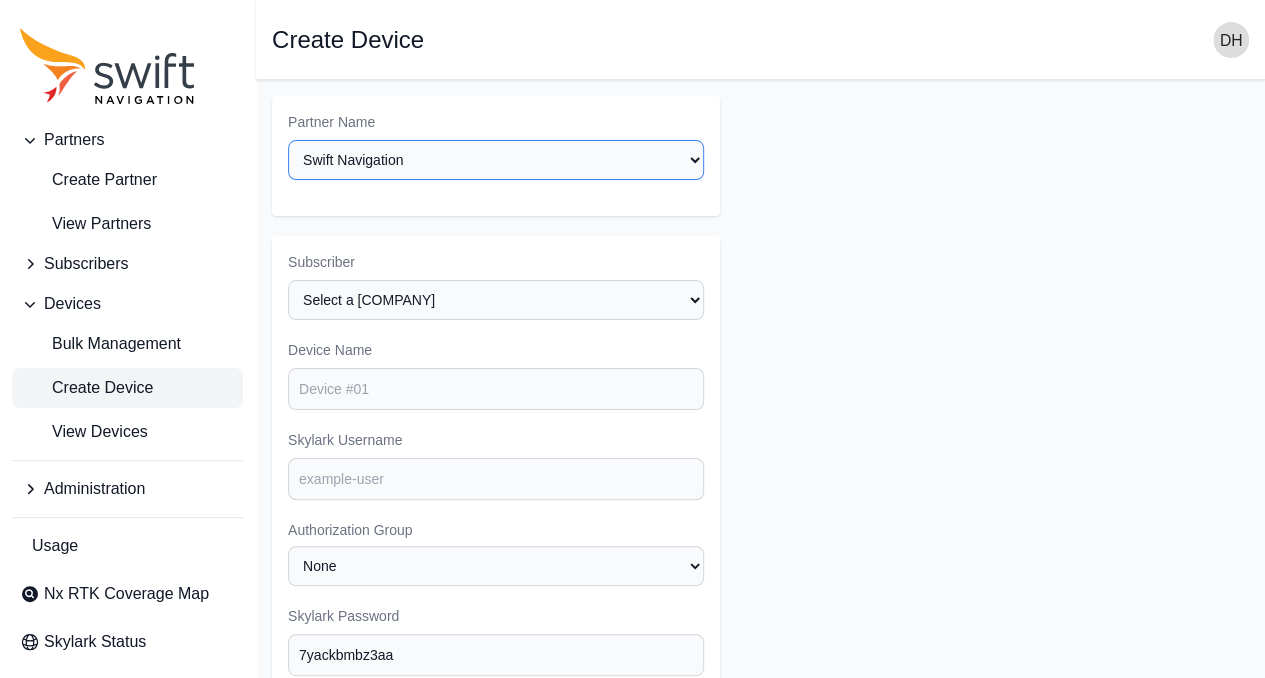 click on "Select a Partner AlpsAlpine Asensing Bad Elf Benchmark Tool & Supply Blue Planet Geomatics Bobcat Bosch Botronics Carnegie Robotics ChampionX CHC Chengduo Chervon Clearpath Robotics Deutsche Telekom Dual E38 Survey Solutions Elbit Systems EquipmentShare EVI International Grab Graze Robotics Greenfield Robotics Honda Husqvarna Indepth Utility Solutions LLC Instrument Technology Corporation Intermountain Sales ITS ConGlobal Communication Concepts Johnny Lam KDDI Kubota Lightbug Lime Mercator Inc. Monarch Tractor MyWay RTK Navin - test 2 Nissan Onwave Partner Name Positec Premium Positioning Quectel Raven Connected RC Mowers RinoNav Rosenberger RTK Coverage Map Senseville Geospatial Sentinel Flight Services Limited Serve Robotics SK Telecom Skydio Sony Stiga SUBARU Subsurface Solutions Sunseeker Robotic Swap Robotics Swift Internal Testing Swift Navigation Swift Navigation Production SWOZI Taiwan Mobile TecSolutions Consultants Telit Telus Unyson System URSROBOT USIC v-tron Vertex Unmanned Solutions wooram-test" at bounding box center (496, 160) 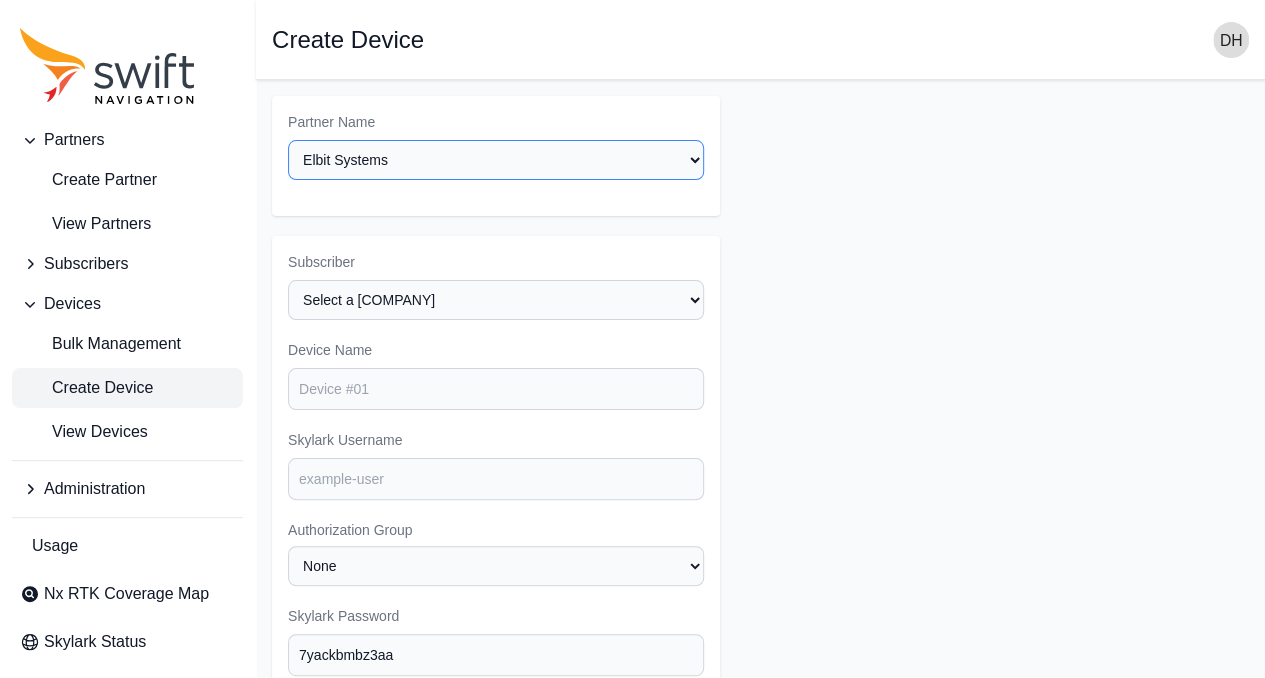 click on "Select a Partner AlpsAlpine Asensing Bad Elf Benchmark Tool & Supply Blue Planet Geomatics Bobcat Bosch Botronics Carnegie Robotics ChampionX CHC Chengduo Chervon Clearpath Robotics Deutsche Telekom Dual E38 Survey Solutions Elbit Systems EquipmentShare EVI International Grab Graze Robotics Greenfield Robotics Honda Husqvarna Indepth Utility Solutions LLC Instrument Technology Corporation Intermountain Sales ITS ConGlobal Communication Concepts Johnny Lam KDDI Kubota Lightbug Lime Mercator Inc. Monarch Tractor MyWay RTK Navin - test 2 Nissan Onwave Partner Name Positec Premium Positioning Quectel Raven Connected RC Mowers RinoNav Rosenberger RTK Coverage Map Senseville Geospatial Sentinel Flight Services Limited Serve Robotics SK Telecom Skydio Sony Stiga SUBARU Subsurface Solutions Sunseeker Robotic Swap Robotics Swift Internal Testing Swift Navigation Swift Navigation Production SWOZI Taiwan Mobile TecSolutions Consultants Telit Telus Unyson System URSROBOT USIC v-tron Vertex Unmanned Solutions wooram-test" at bounding box center [496, 160] 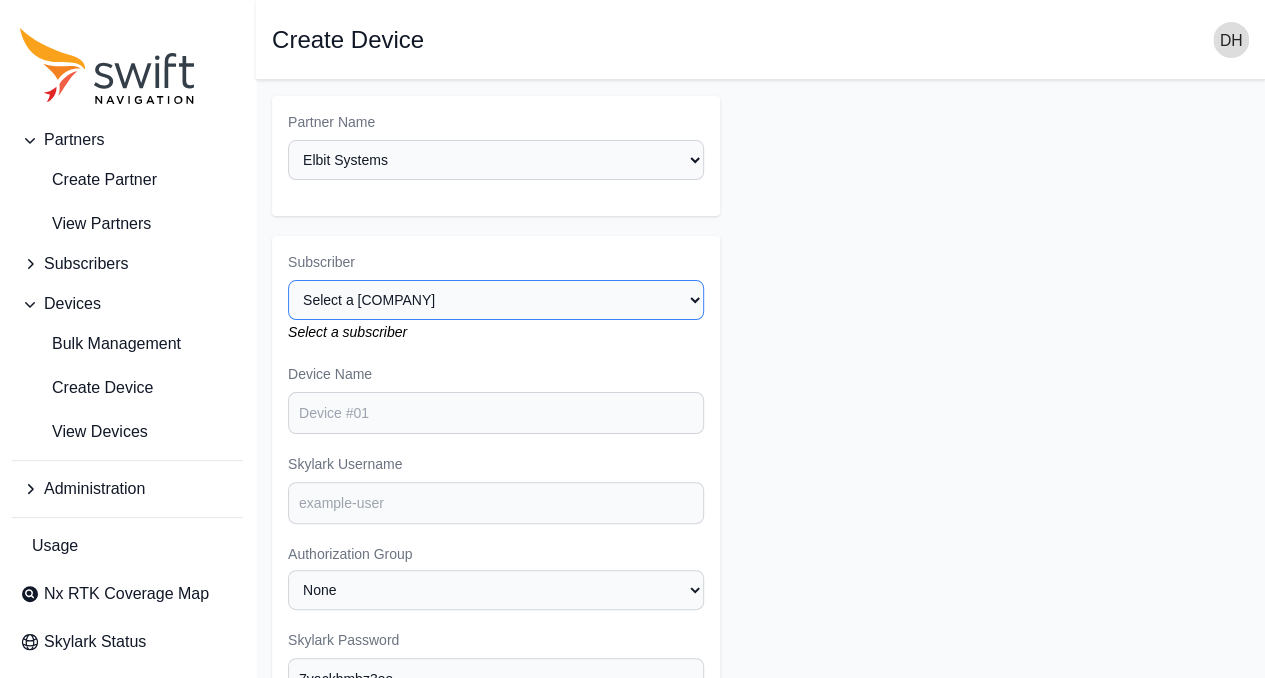 click on "Select a Subscriber" at bounding box center (496, 300) 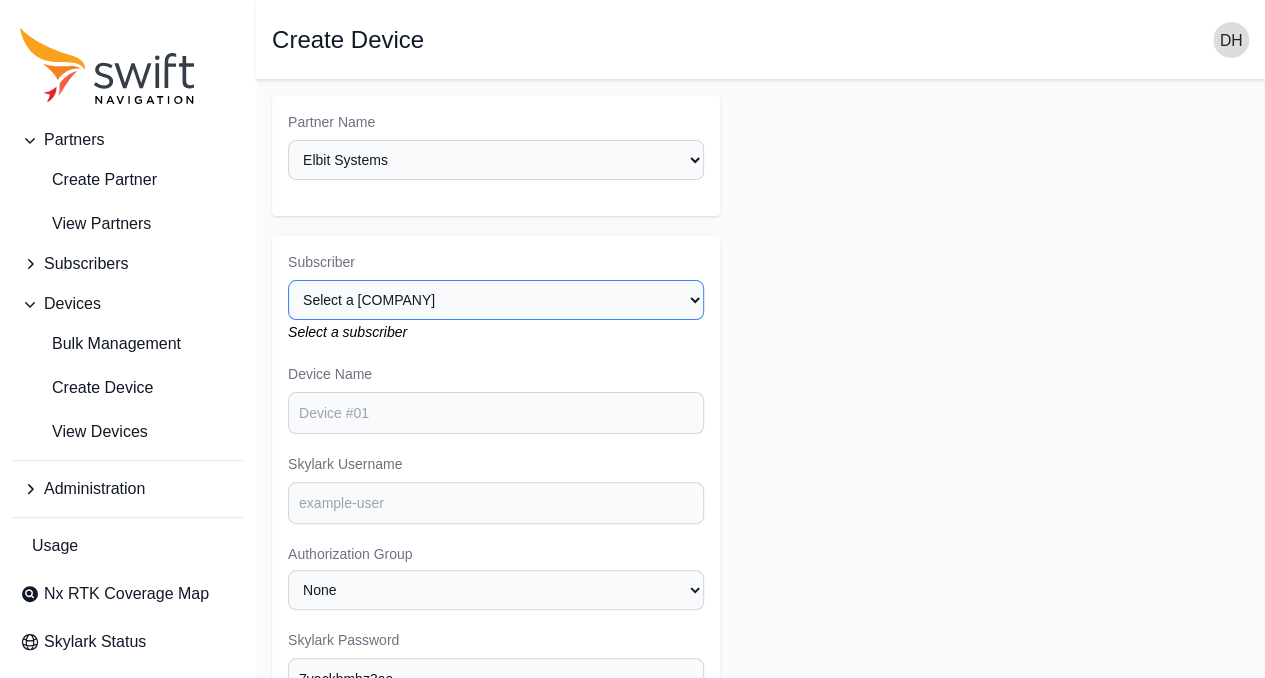 click on "Select a Subscriber" at bounding box center [496, 300] 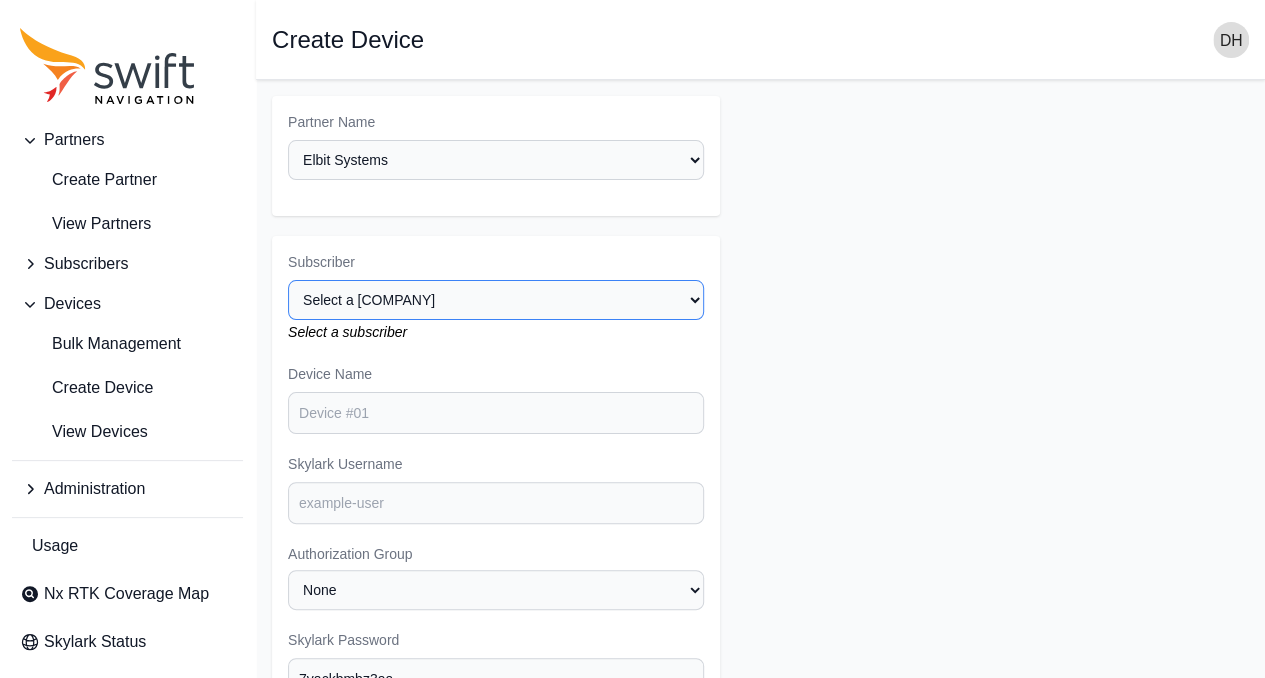 scroll, scrollTop: 100, scrollLeft: 0, axis: vertical 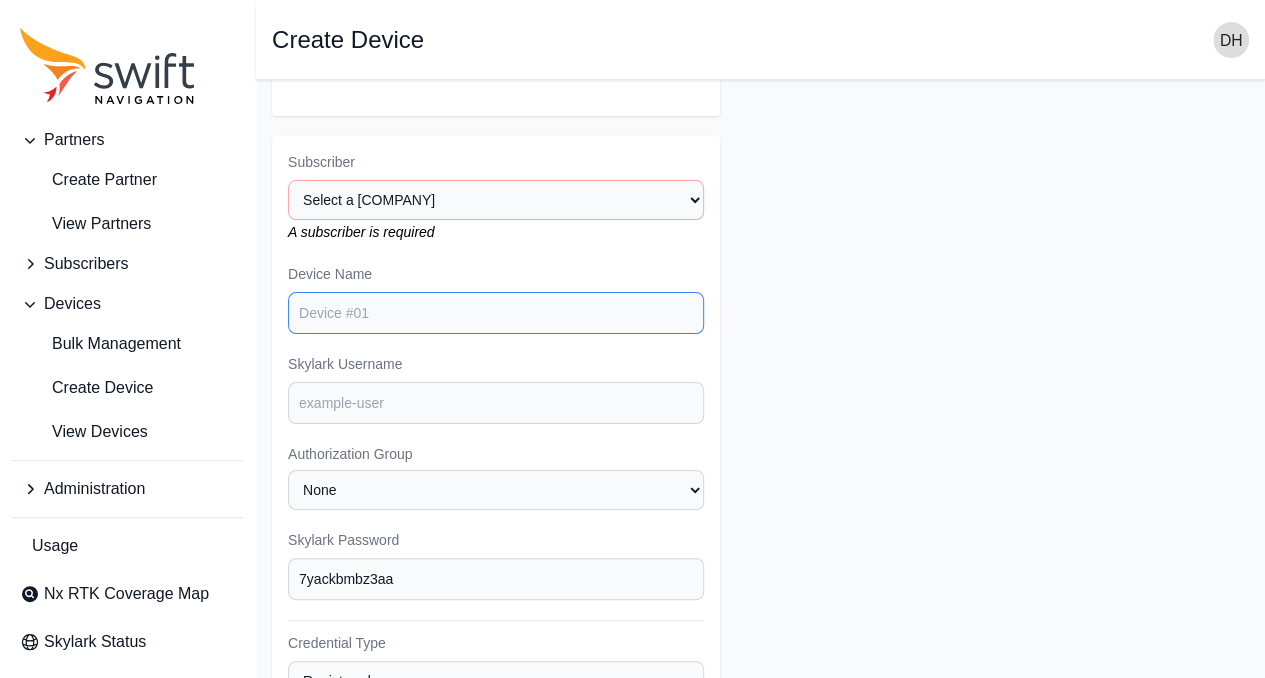 click on "[DEVICE] [NAME]" at bounding box center [496, 313] 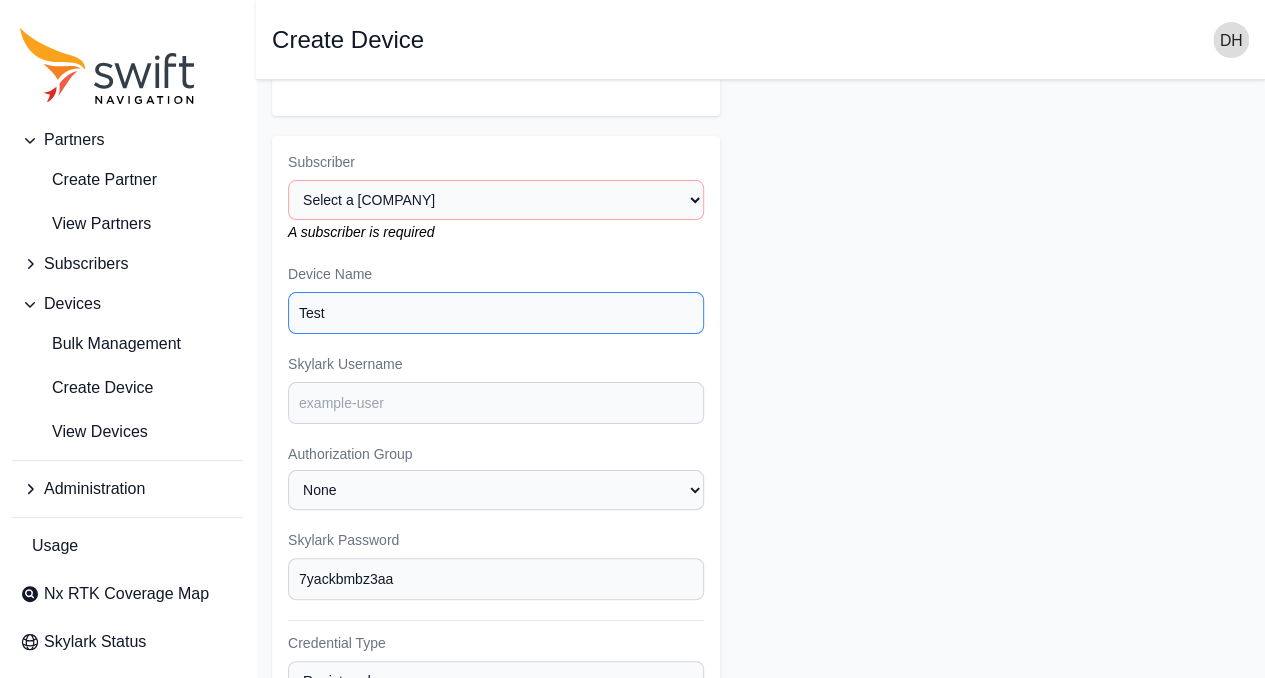 type on "Test" 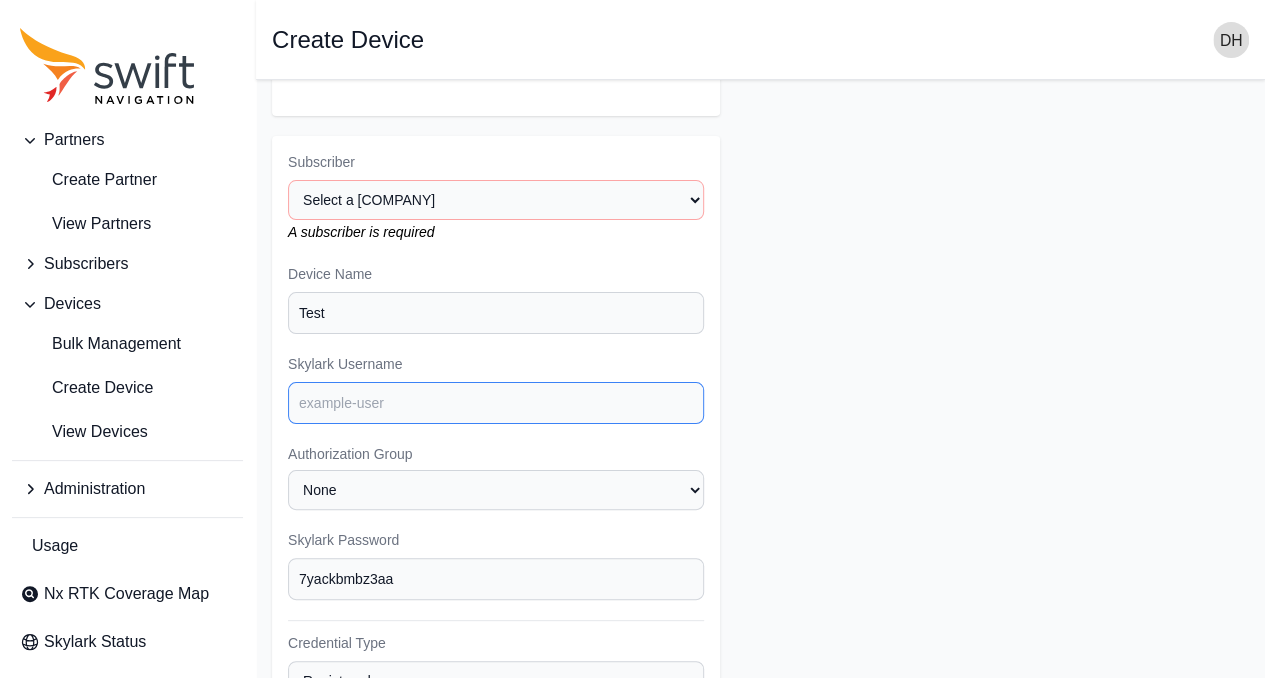click on "Skylark Username" at bounding box center (496, 403) 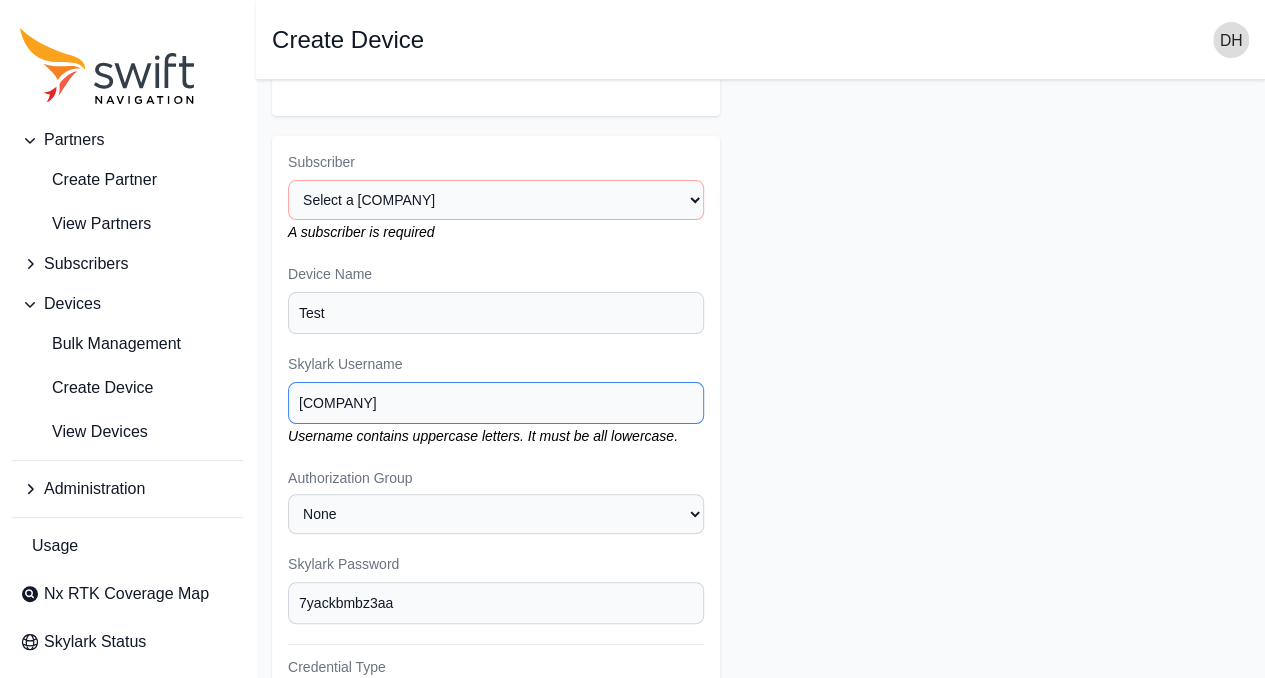 type on "E" 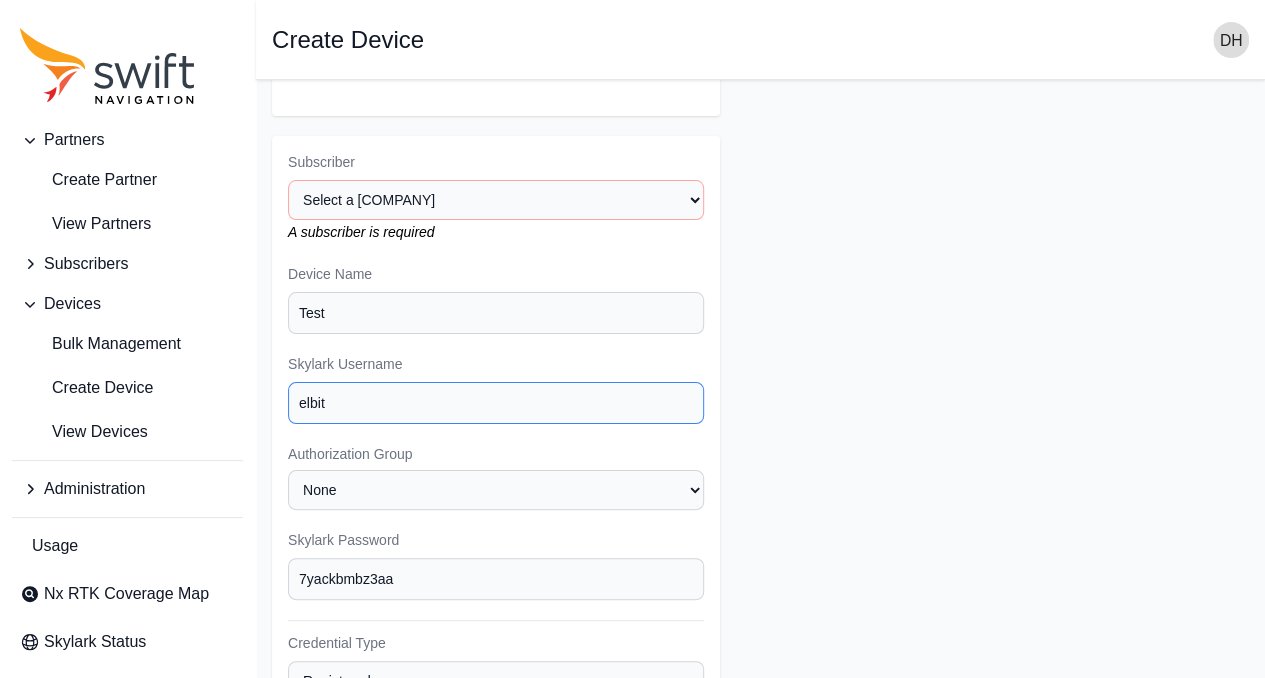 type on "elbit" 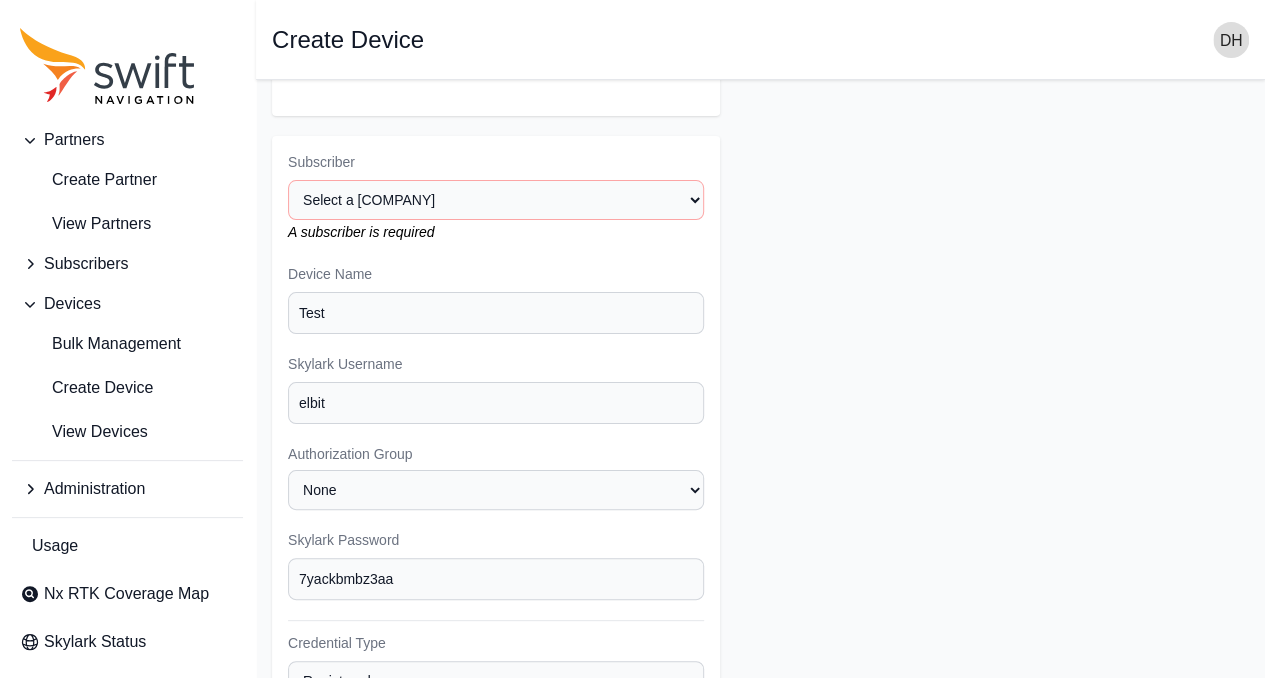click on "Partner Name Select a Partner AlpsAlpine Asensing Bad Elf Benchmark Tool & Supply Blue Planet Geomatics Bobcat Bosch Botronics Carnegie Robotics ChampionX CHC Chengduo Chervon Clearpath Robotics Deutsche Telekom Dual E38 Survey Solutions Elbit Systems EquipmentShare EVI International Grab Graze Robotics Greenfield Robotics Honda Husqvarna Indepth Utility Solutions LLC Instrument Technology Corporation Intermountain Sales ITS ConGlobal Communication Concepts Johnny Lam KDDI Kubota Lightbug Lime Mercator Inc. Monarch Tractor MyWay RTK Navin - test 2 Nissan Onwave Partner Name Positec Premium Positioning Quectel Raven Connected RC Mowers RinoNav Rosenberger RTK Coverage Map Senseville Geospatial Sentinel Flight Services Limited Serve Robotics SK Telecom Skydio Sony Stiga SUBARU Subsurface Solutions Sunseeker Robotic Swap Robotics Swift Internal Testing Swift Navigation Swift Navigation Production SWOZI Taiwan Mobile TecSolutions Consultants Telit Telus Unyson System URSROBOT USIC v-tron Vertex Unmanned Solutions" at bounding box center [760, 626] 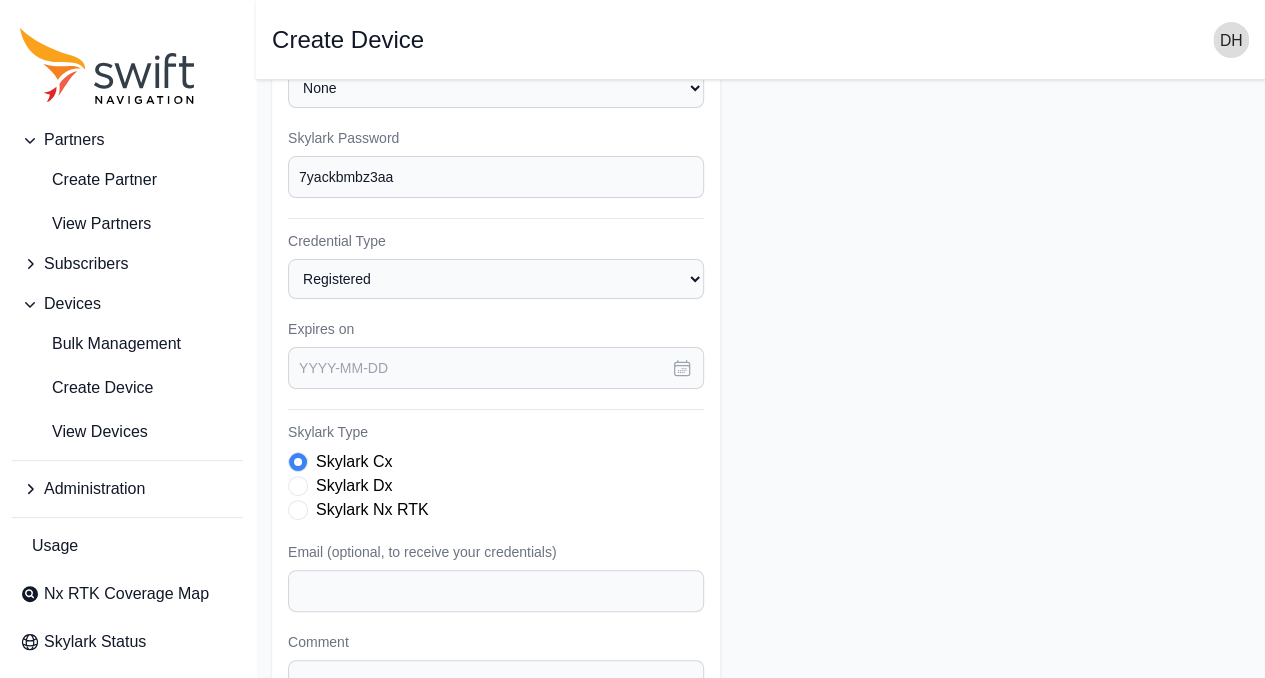 scroll, scrollTop: 600, scrollLeft: 0, axis: vertical 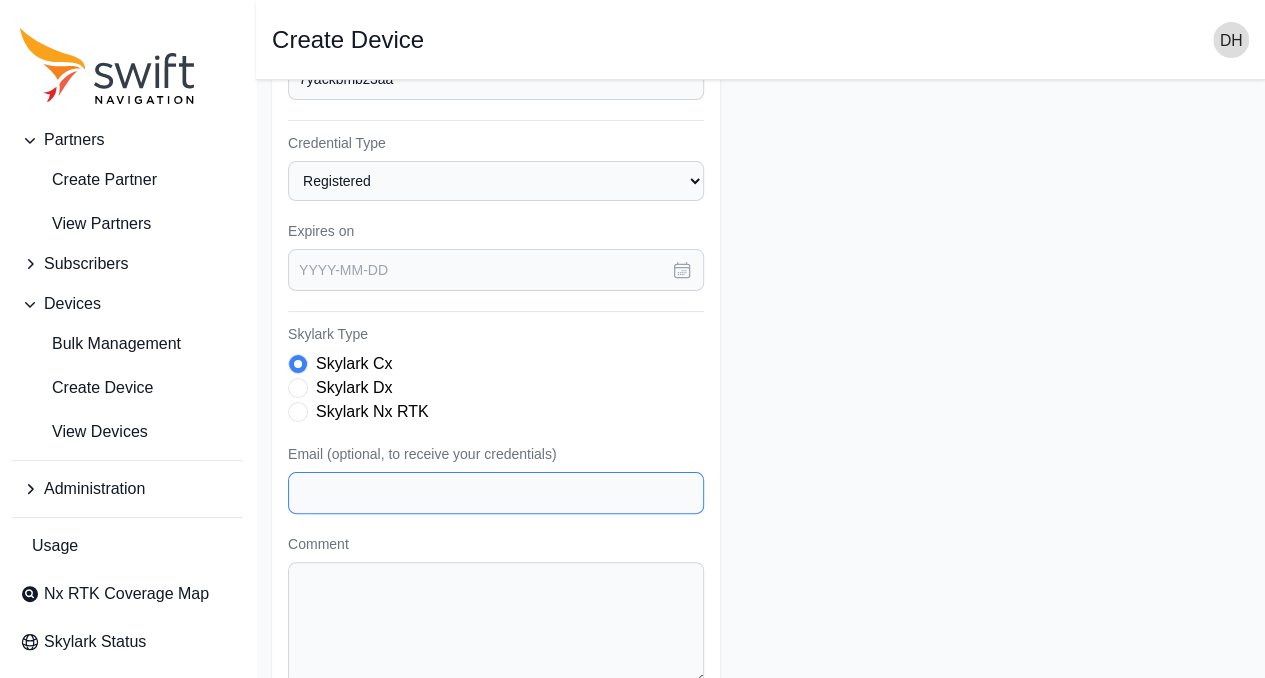 click on "Email (optional, to receive your credentials)" at bounding box center (496, 493) 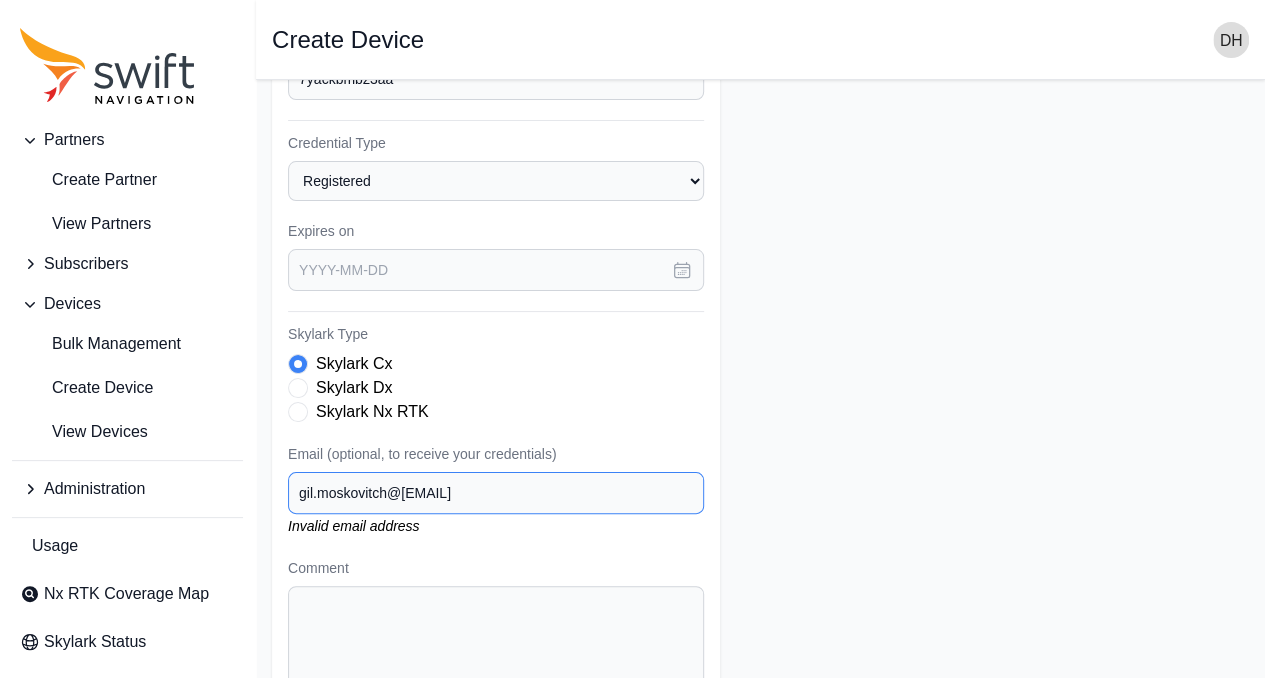 click on "gil.moskovitch@elbitsystems.com" at bounding box center [496, 493] 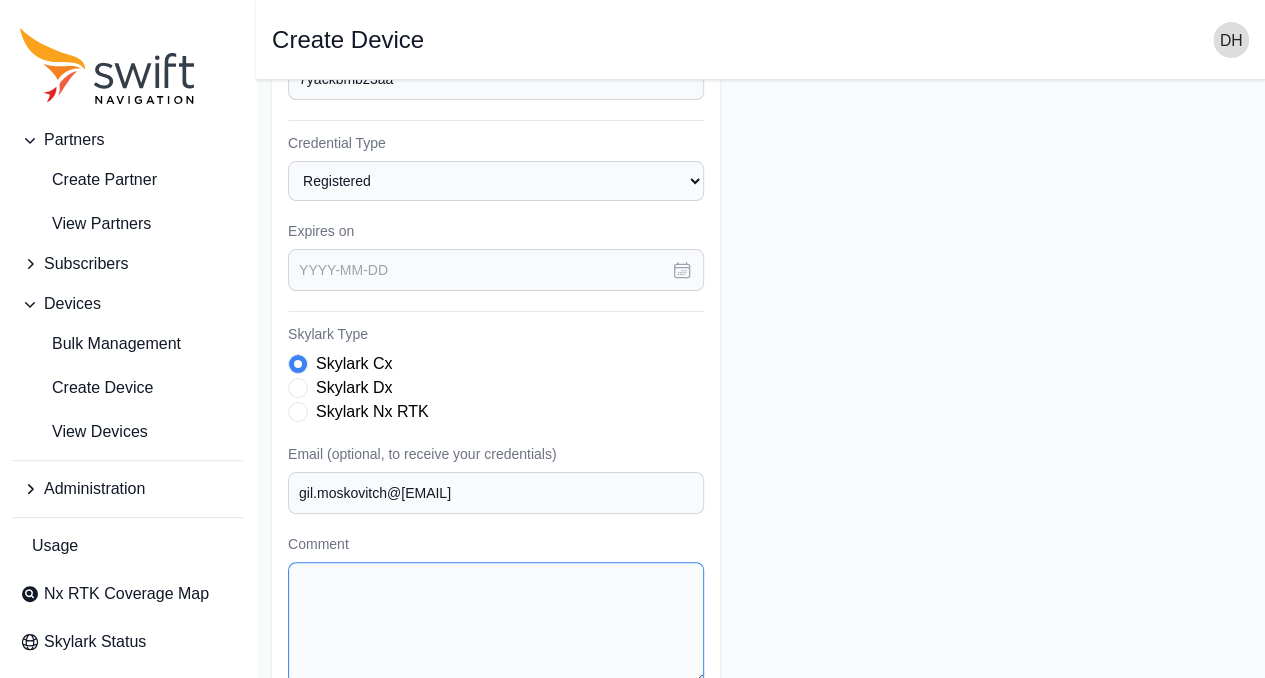 click on "Comment" at bounding box center (496, 623) 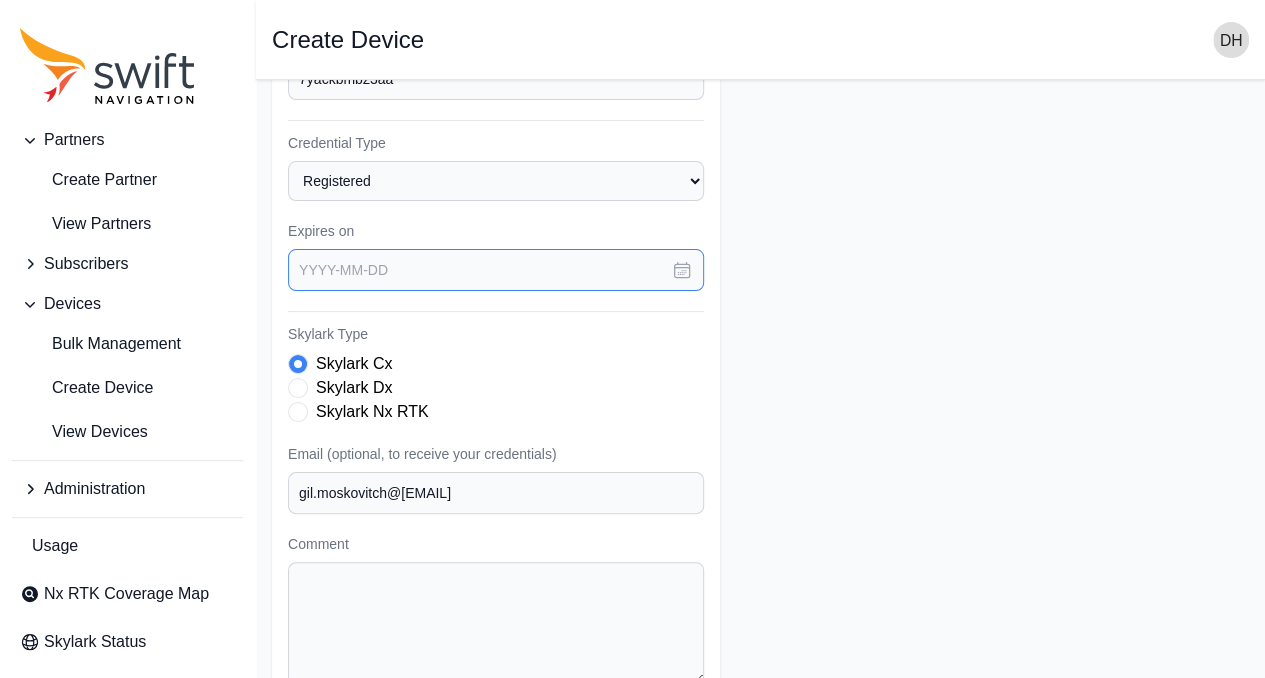 click at bounding box center [496, 270] 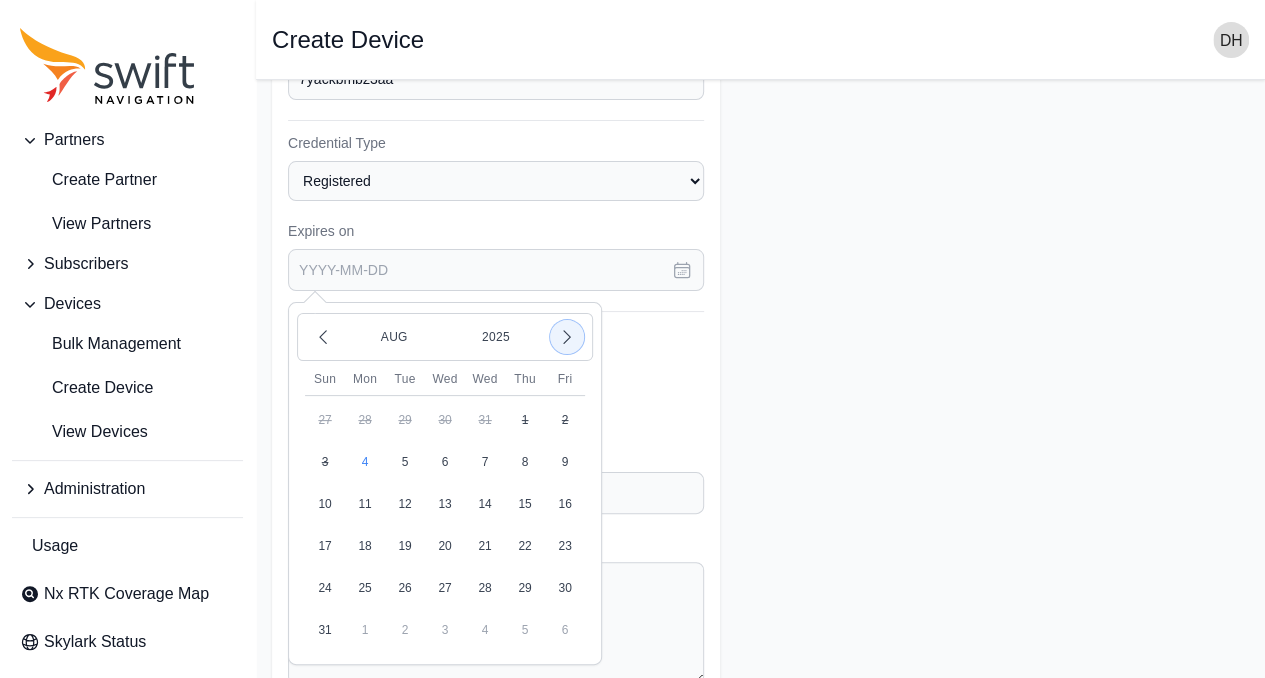 click 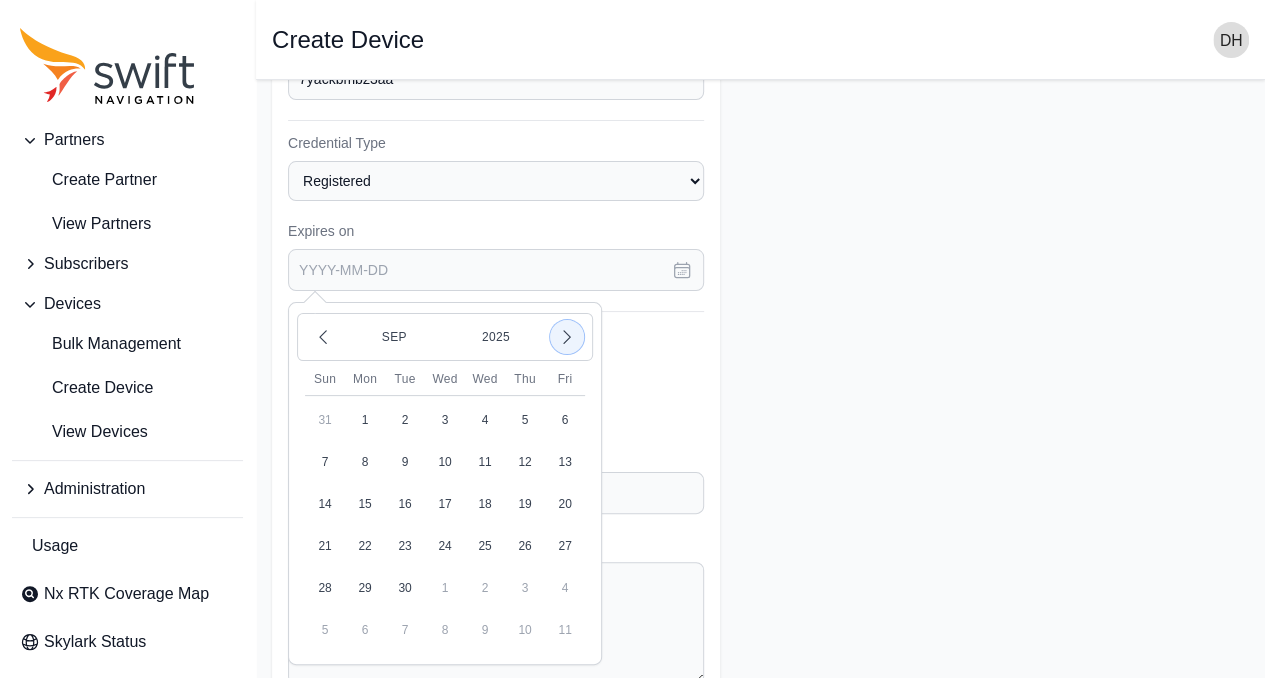 click 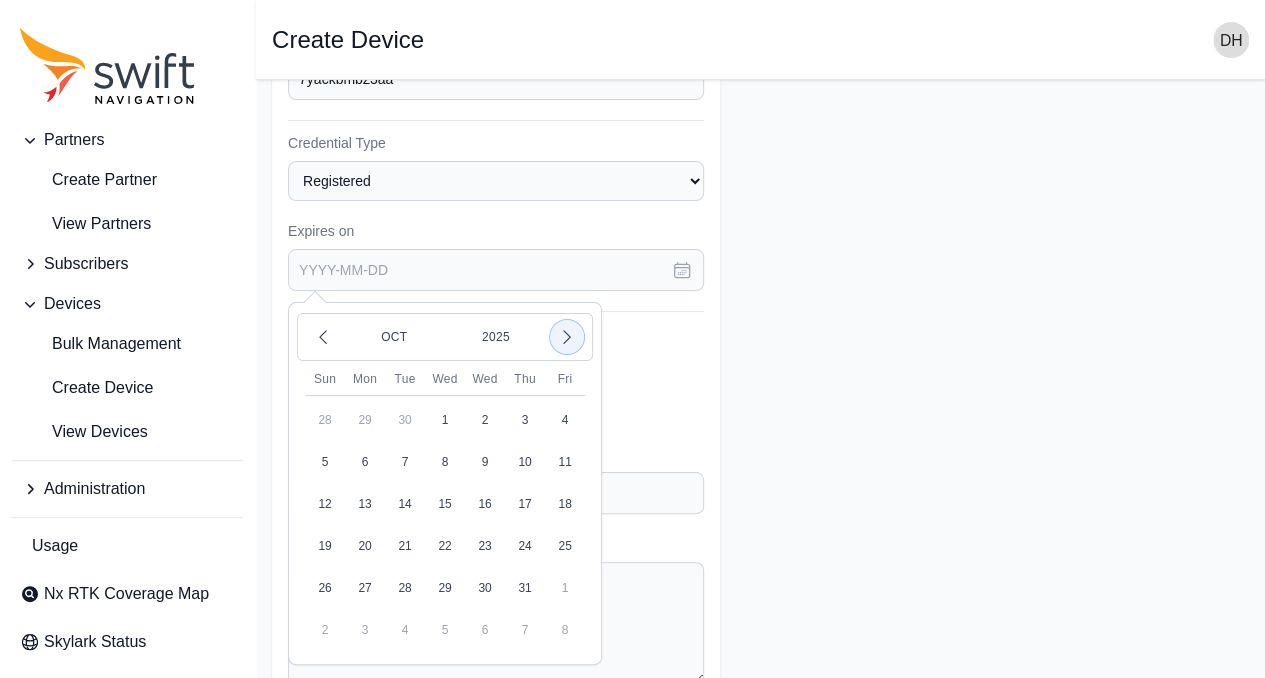 click 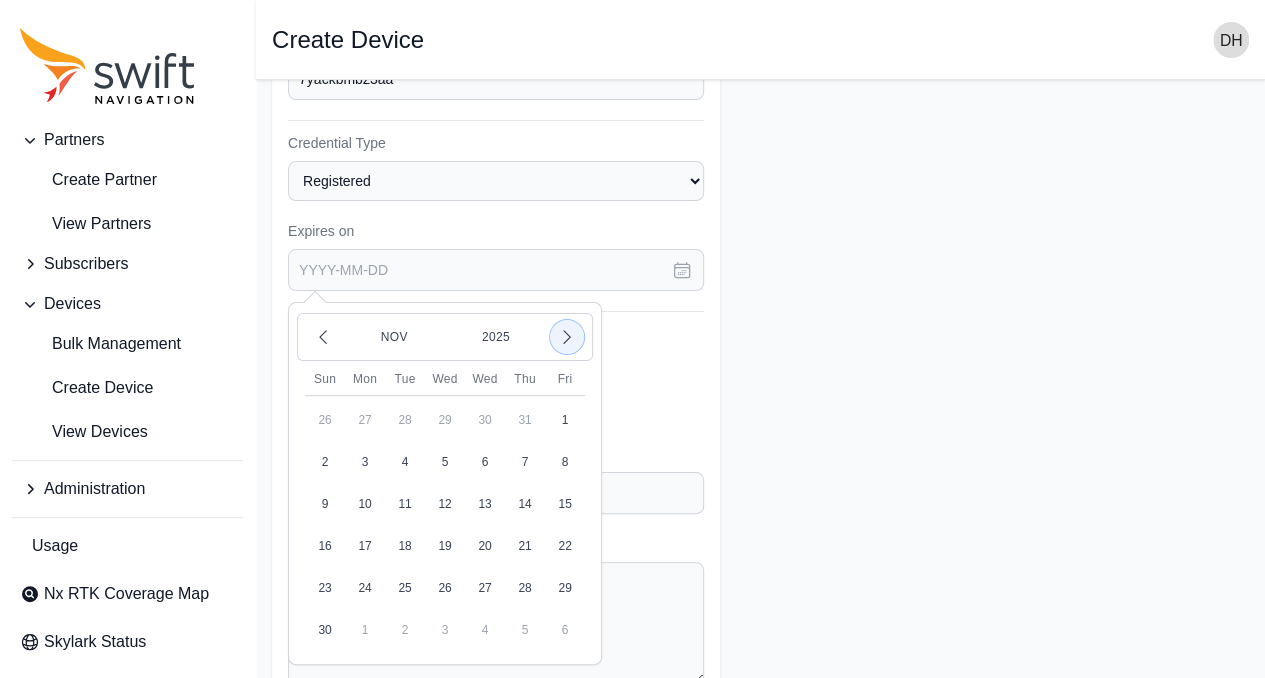 click 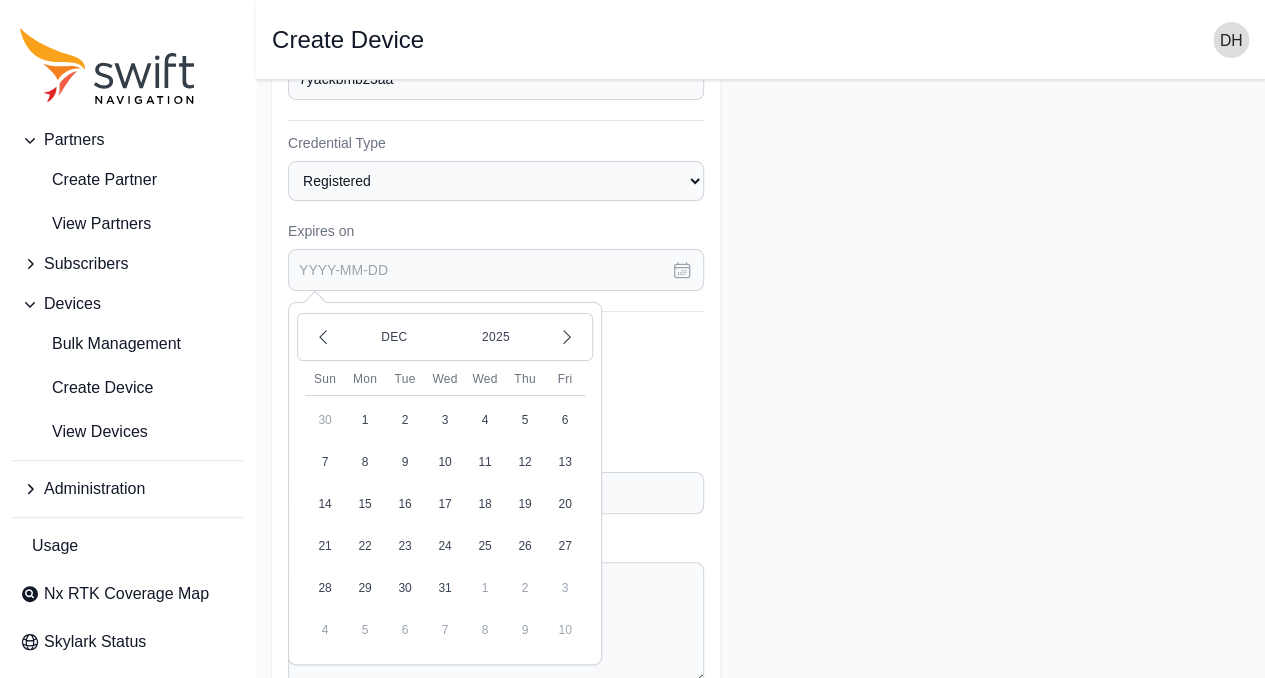 click on "31" at bounding box center (445, 588) 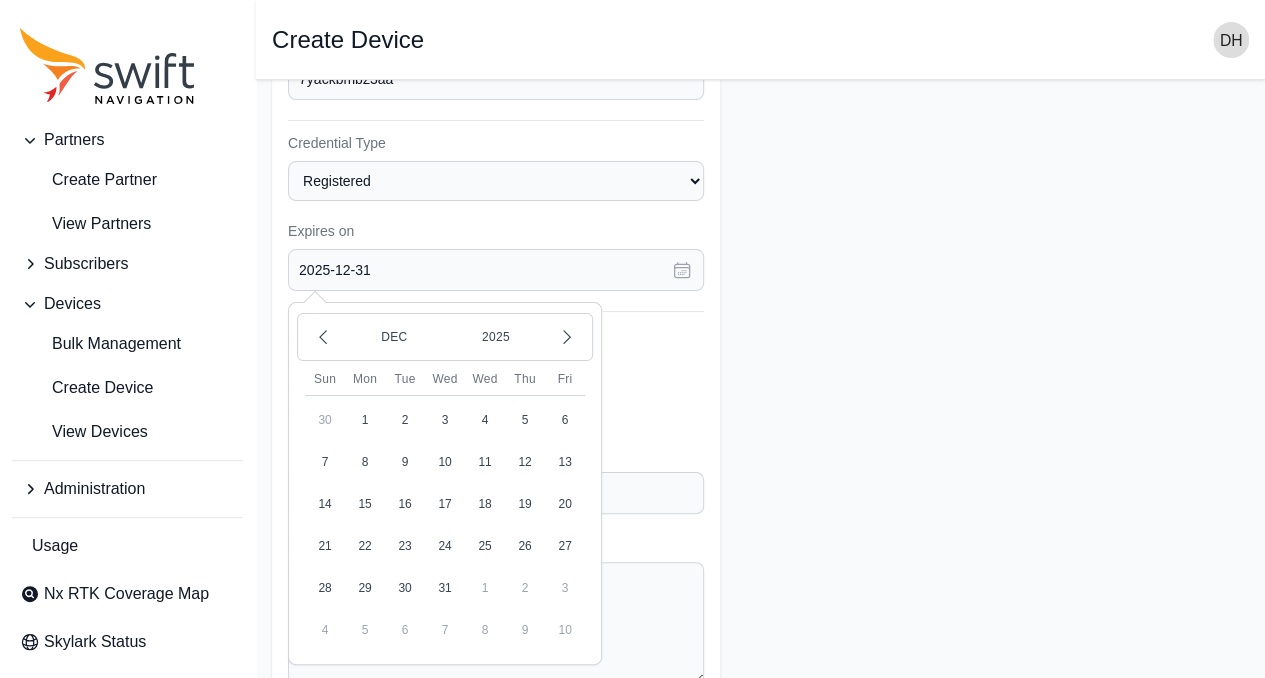 click on "31" at bounding box center [445, 588] 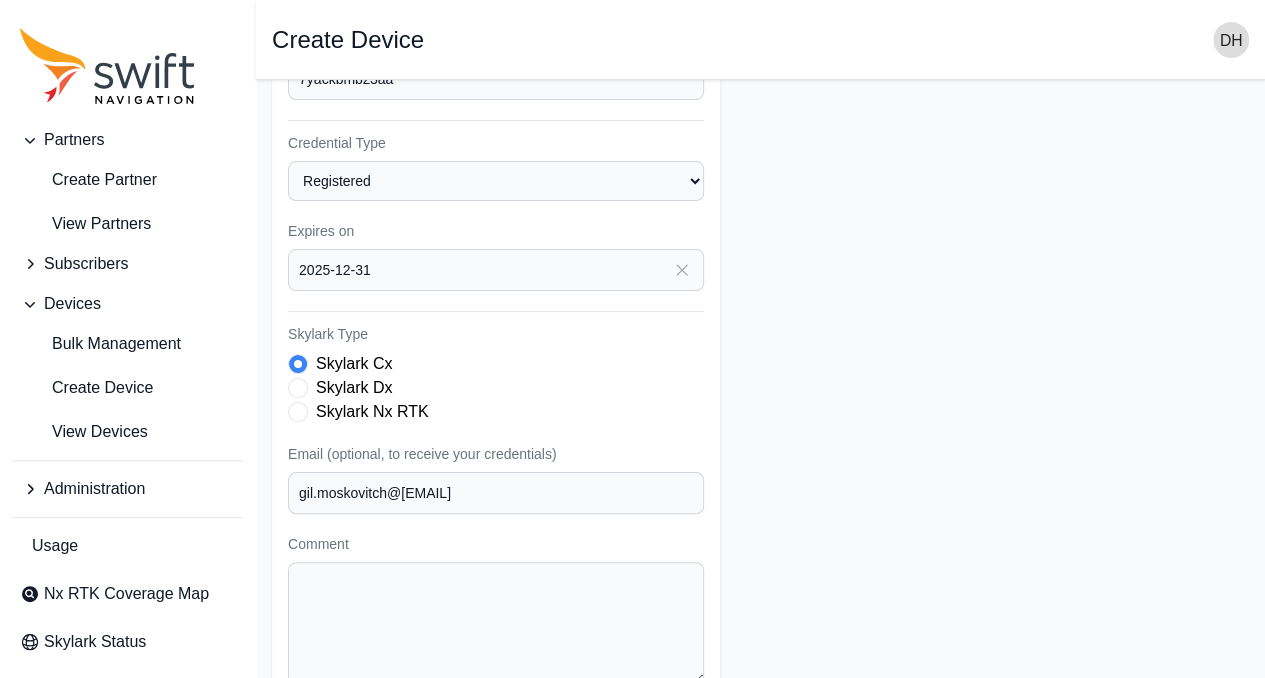 click at bounding box center [298, 388] 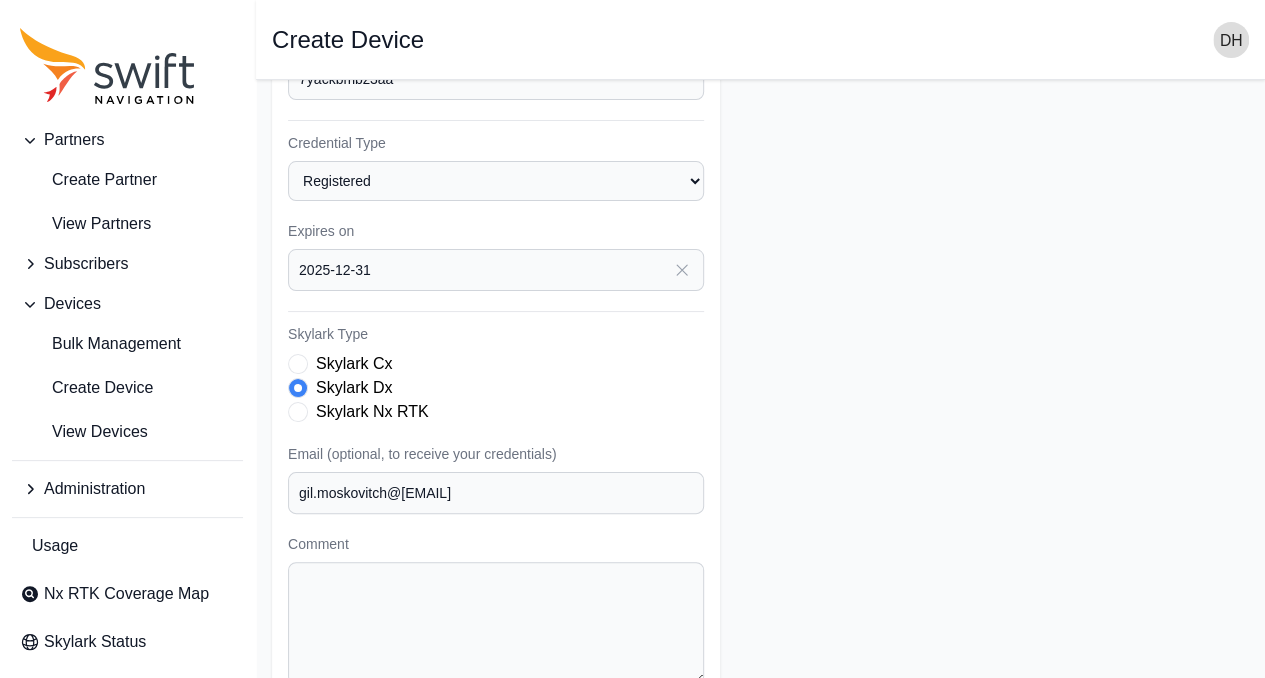 click at bounding box center [298, 412] 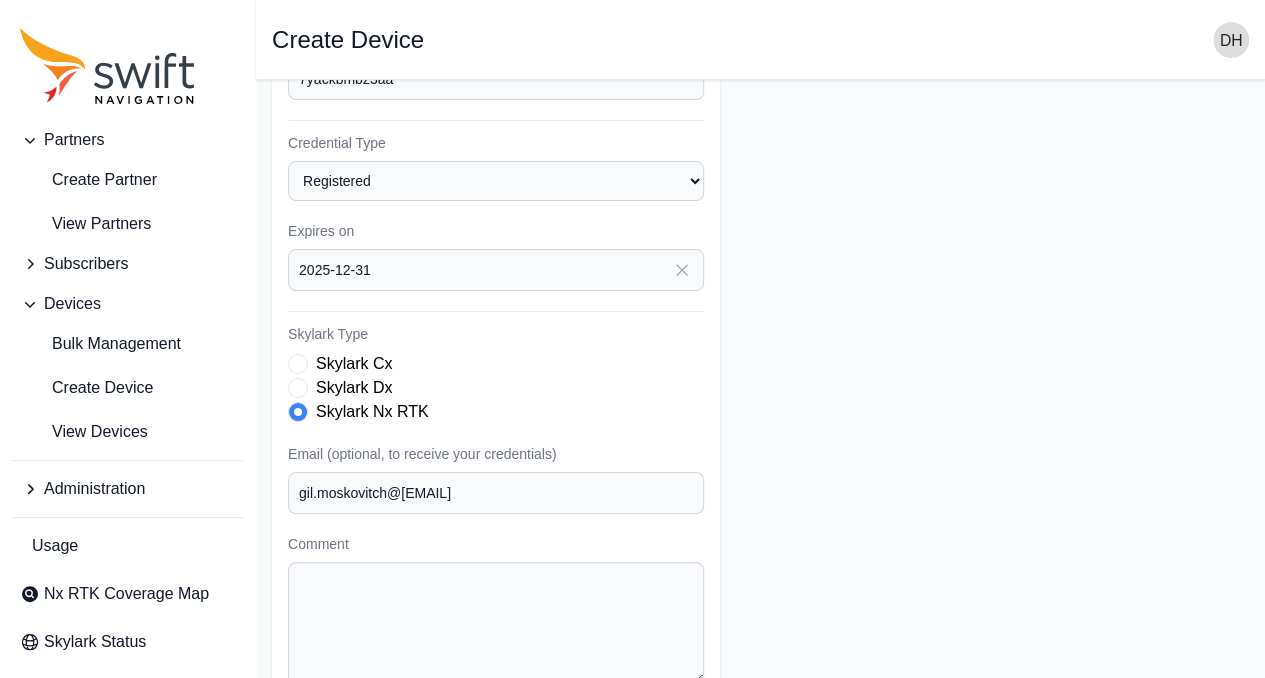 click at bounding box center (298, 364) 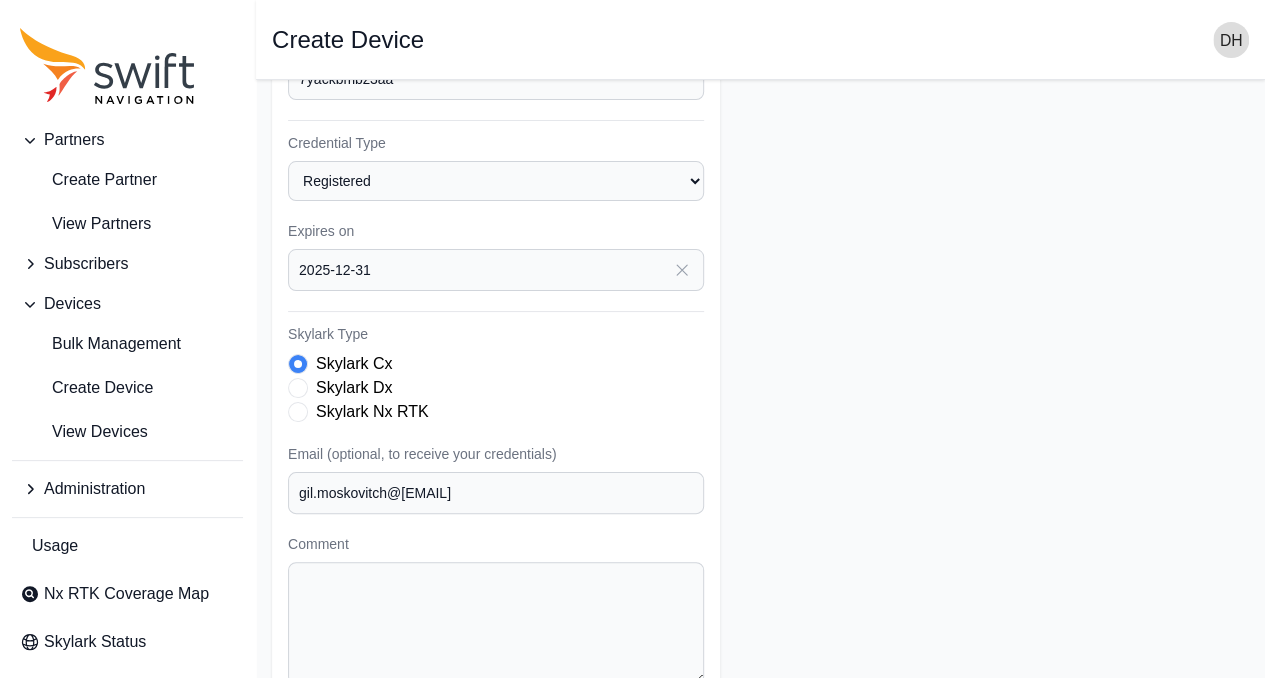 click at bounding box center (298, 412) 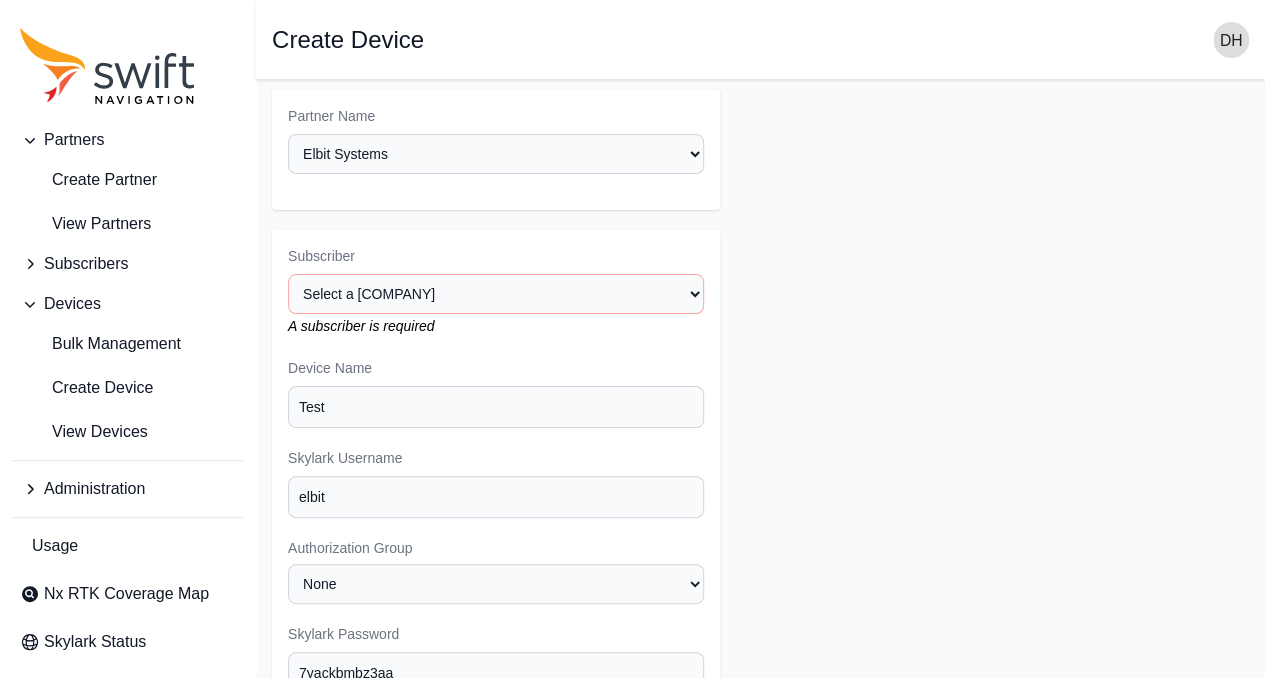scroll, scrollTop: 0, scrollLeft: 0, axis: both 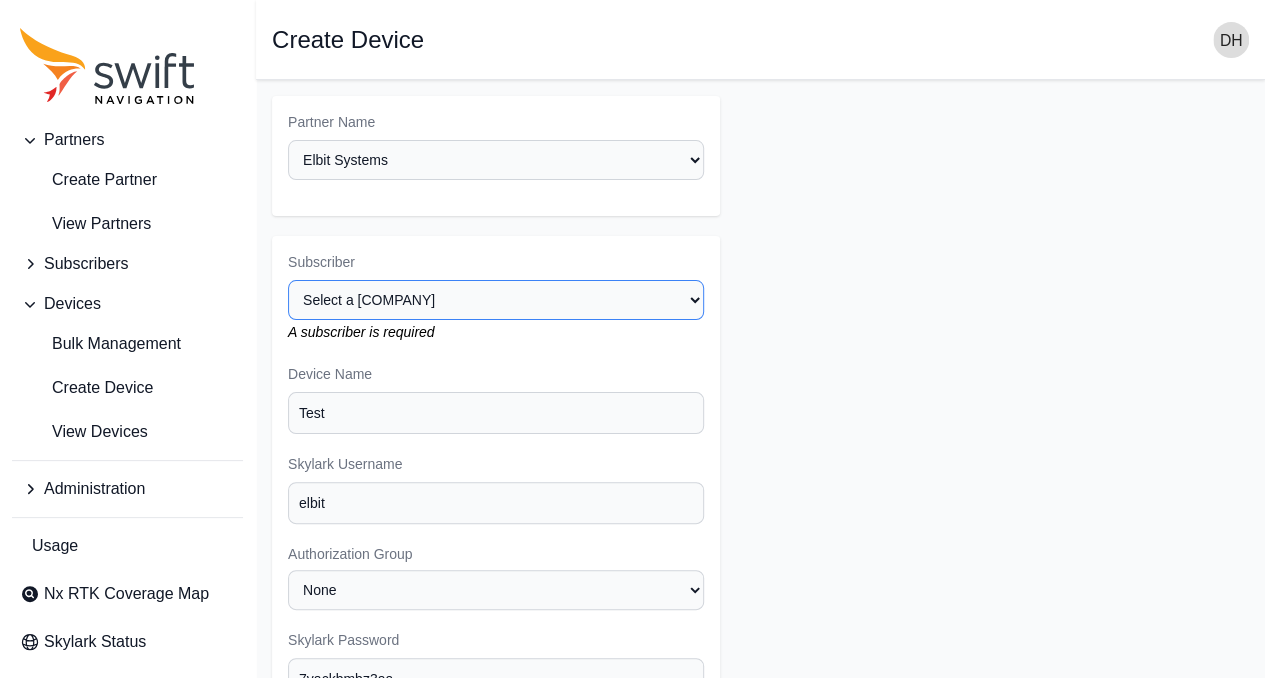 click on "Select a Subscriber" at bounding box center (496, 300) 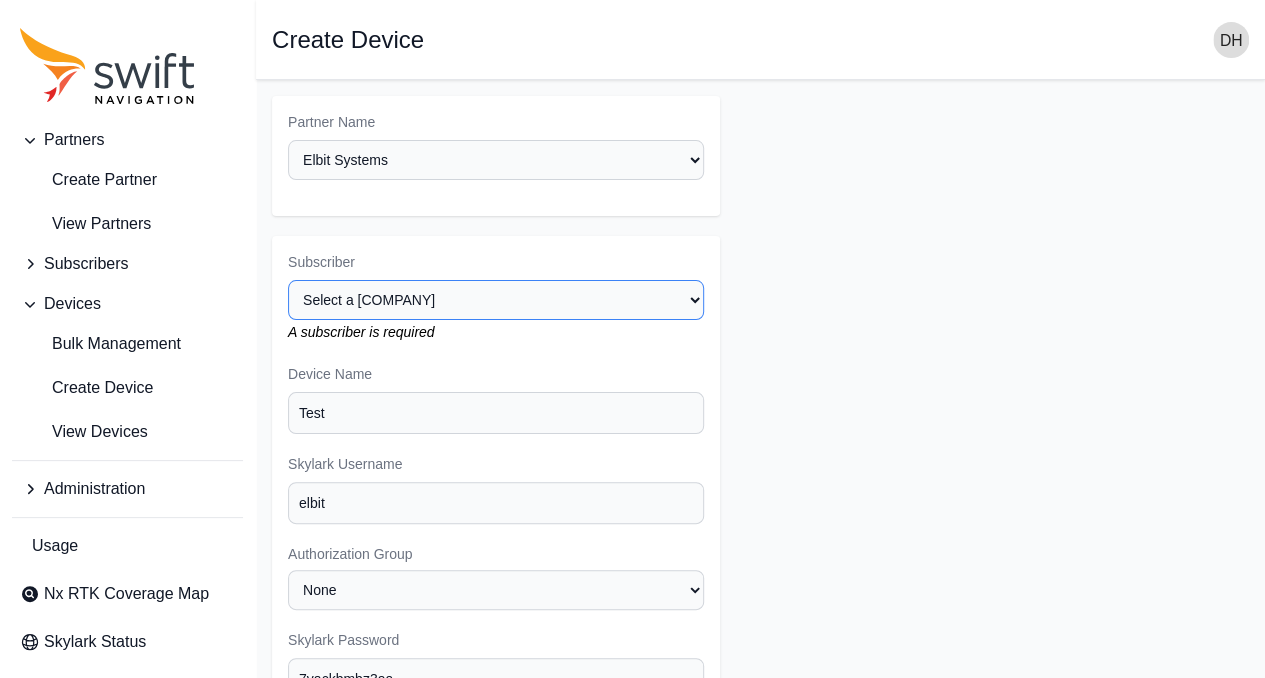 click on "Select a Subscriber" at bounding box center (496, 300) 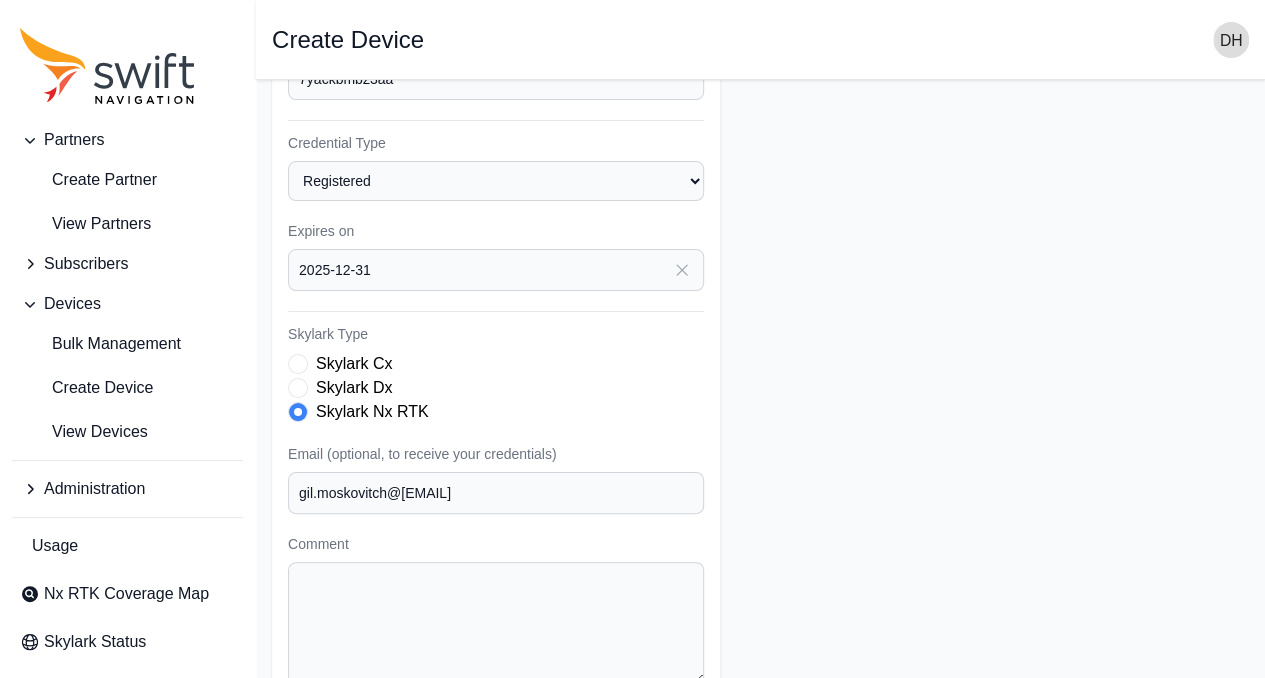 scroll, scrollTop: 681, scrollLeft: 0, axis: vertical 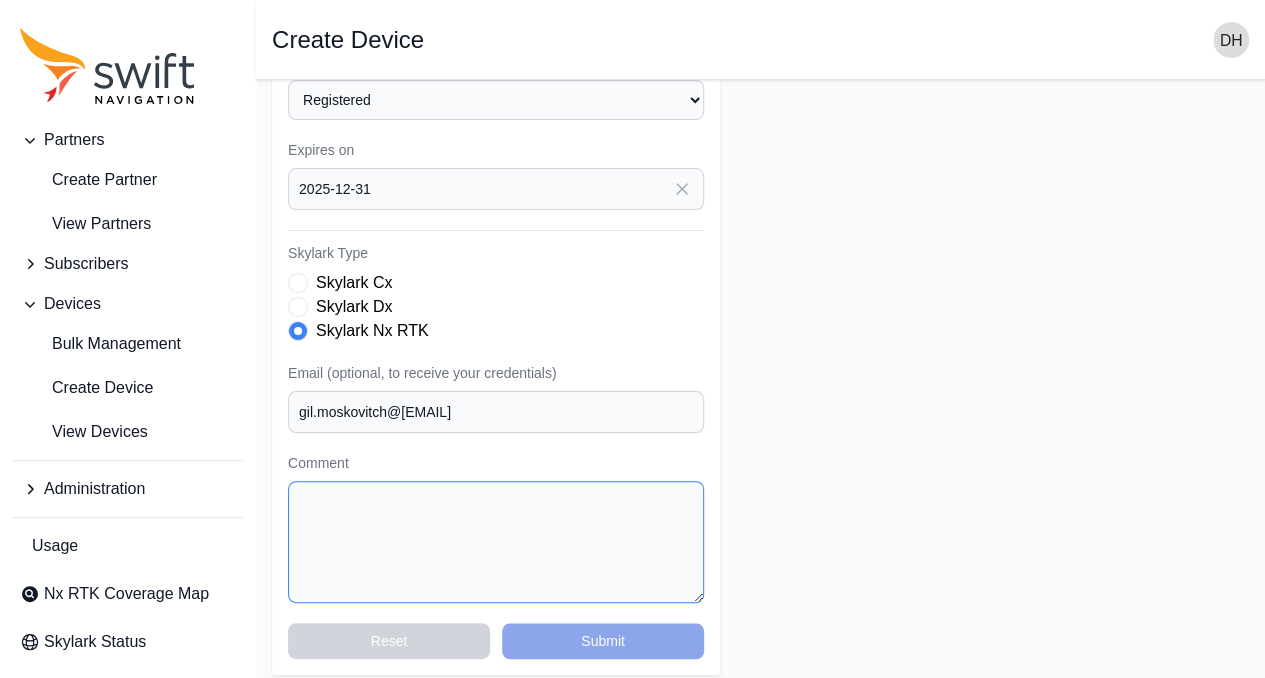 click on "Comment" at bounding box center (496, 542) 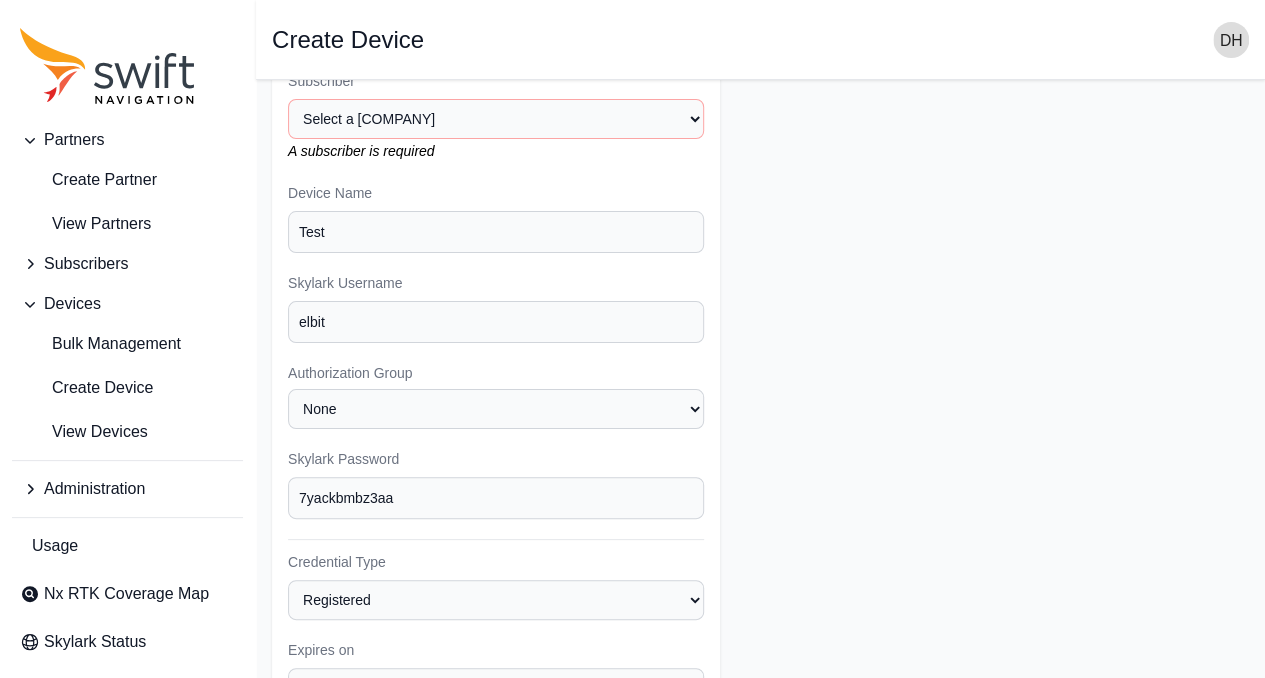 scroll, scrollTop: 0, scrollLeft: 0, axis: both 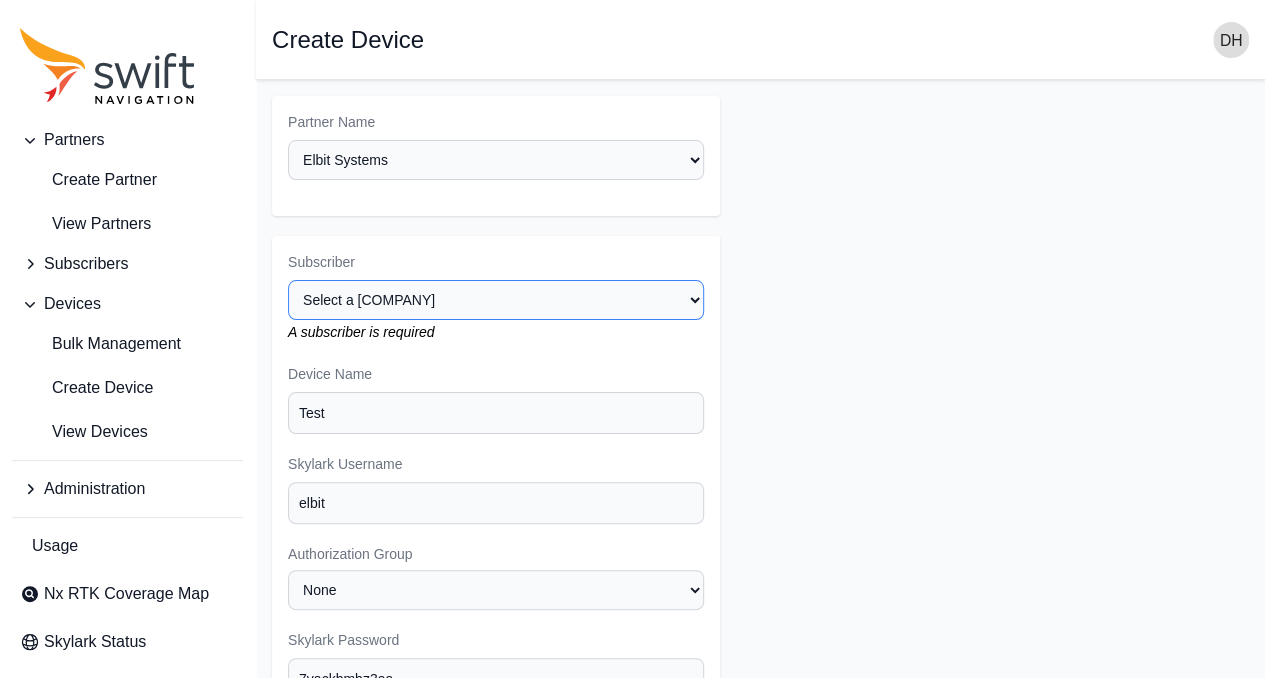 click on "Select a Subscriber" at bounding box center [496, 300] 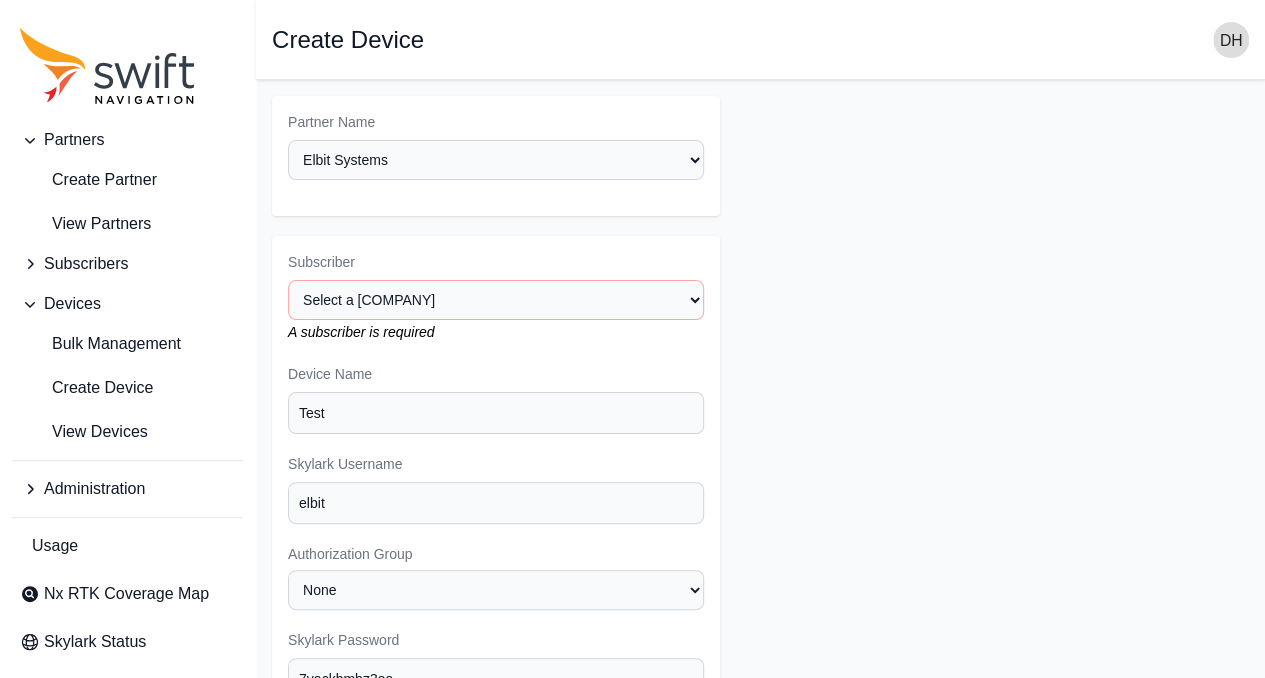 click on "Subscribers" at bounding box center [86, 264] 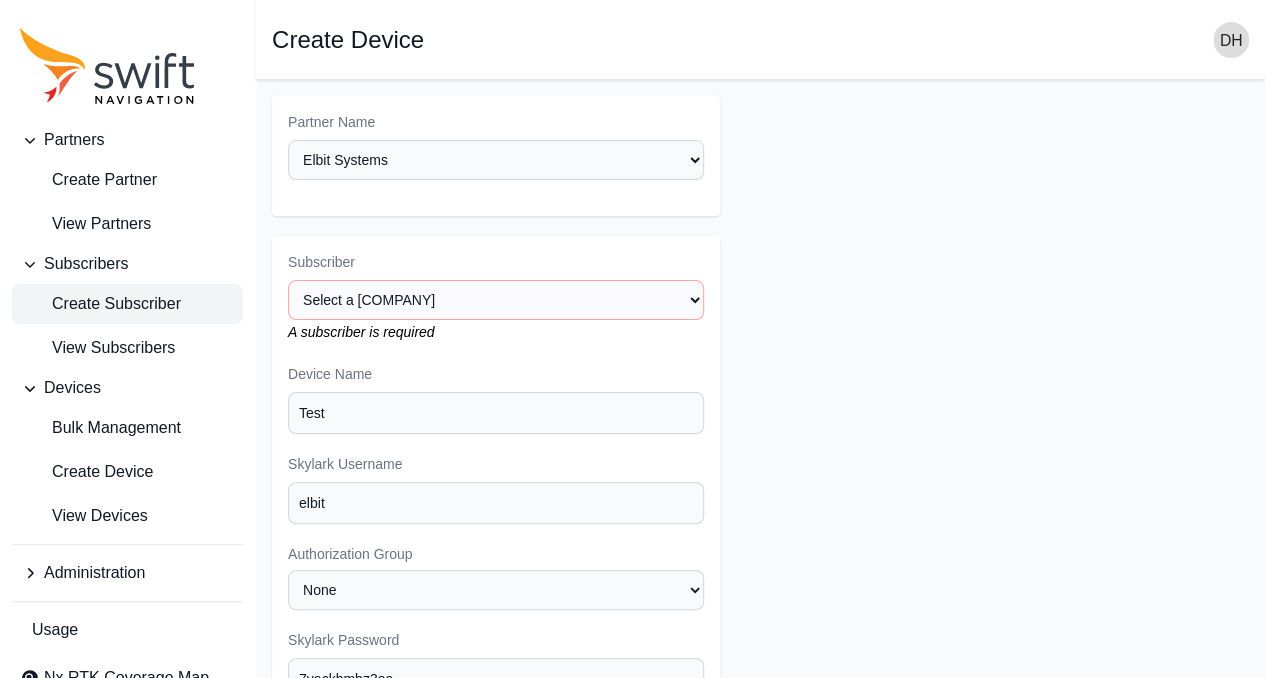 click on "Create Subscriber" at bounding box center [100, 304] 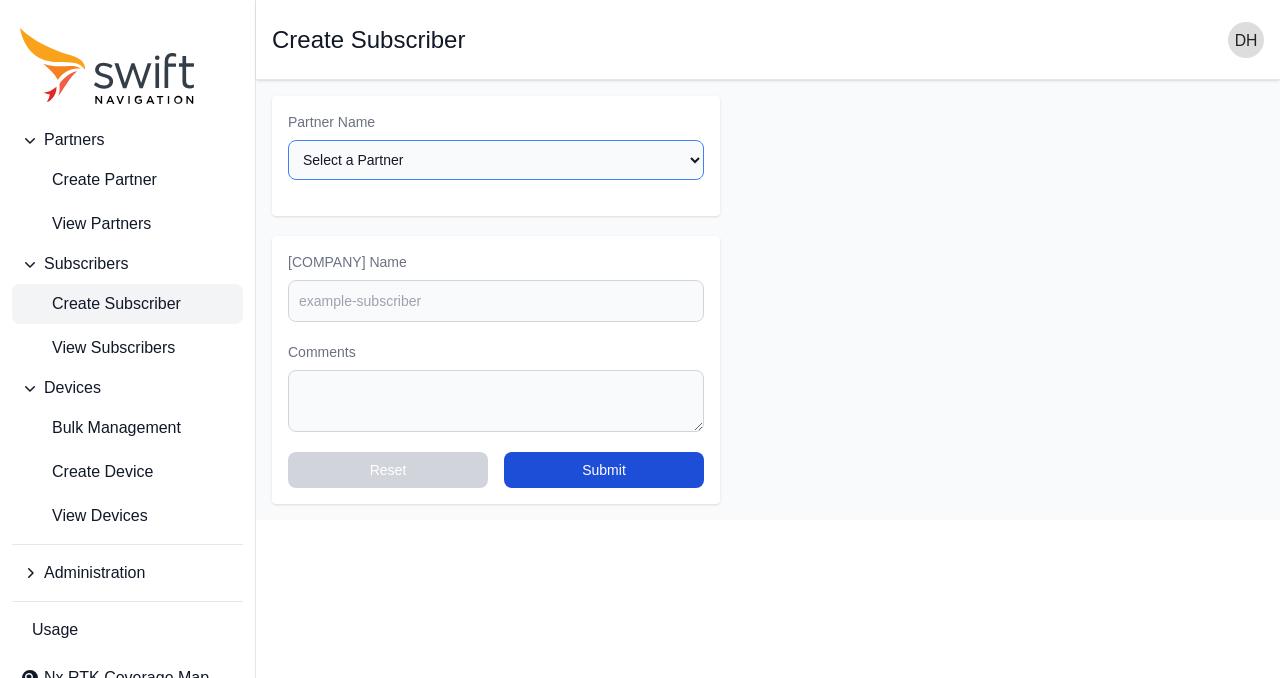 click on "Select a Partner AlpsAlpine Asensing Bad Elf Benchmark Tool & Supply Blue Planet Geomatics Bobcat Bosch Botronics Carnegie Robotics ChampionX CHC Chengduo Chervon Clearpath Robotics Deutsche Telekom Dual E38 Survey Solutions Elbit Systems EquipmentShare EVI International Grab Graze Robotics Greenfield Robotics Honda Husqvarna Indepth Utility Solutions LLC Instrument Technology Corporation Intermountain Sales ITS ConGlobal Communication Concepts Johnny Lam KDDI Kubota Lightbug Lime Mercator Inc. Monarch Tractor MyWay RTK Navin - test 2 Nissan Onwave Partner Name Positec Premium Positioning Quectel Raven Connected RC Mowers RinoNav Rosenberger RTK Coverage Map Senseville Geospatial Sentinel Flight Services Limited Serve Robotics SK Telecom Skydio Sony Stiga SUBARU Subsurface Solutions Sunseeker Robotic Swap Robotics Swift Internal Testing Swift Navigation Swift Navigation Production SWOZI Taiwan Mobile TecSolutions Consultants Telit Telus Unyson System URSROBOT USIC v-tron Vertex Unmanned Solutions wooram-test" at bounding box center (496, 160) 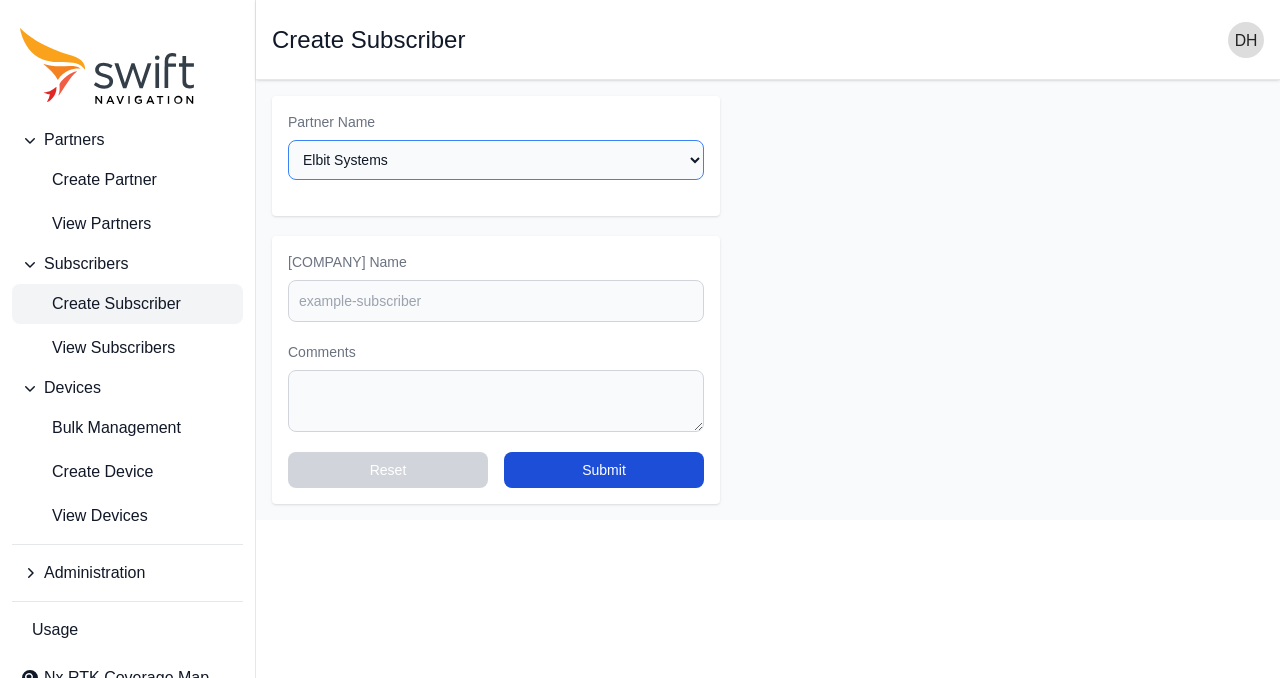 click on "Select a Partner AlpsAlpine Asensing Bad Elf Benchmark Tool & Supply Blue Planet Geomatics Bobcat Bosch Botronics Carnegie Robotics ChampionX CHC Chengduo Chervon Clearpath Robotics Deutsche Telekom Dual E38 Survey Solutions Elbit Systems EquipmentShare EVI International Grab Graze Robotics Greenfield Robotics Honda Husqvarna Indepth Utility Solutions LLC Instrument Technology Corporation Intermountain Sales ITS ConGlobal Communication Concepts Johnny Lam KDDI Kubota Lightbug Lime Mercator Inc. Monarch Tractor MyWay RTK Navin - test 2 Nissan Onwave Partner Name Positec Premium Positioning Quectel Raven Connected RC Mowers RinoNav Rosenberger RTK Coverage Map Senseville Geospatial Sentinel Flight Services Limited Serve Robotics SK Telecom Skydio Sony Stiga SUBARU Subsurface Solutions Sunseeker Robotic Swap Robotics Swift Internal Testing Swift Navigation Swift Navigation Production SWOZI Taiwan Mobile TecSolutions Consultants Telit Telus Unyson System URSROBOT USIC v-tron Vertex Unmanned Solutions wooram-test" at bounding box center [496, 160] 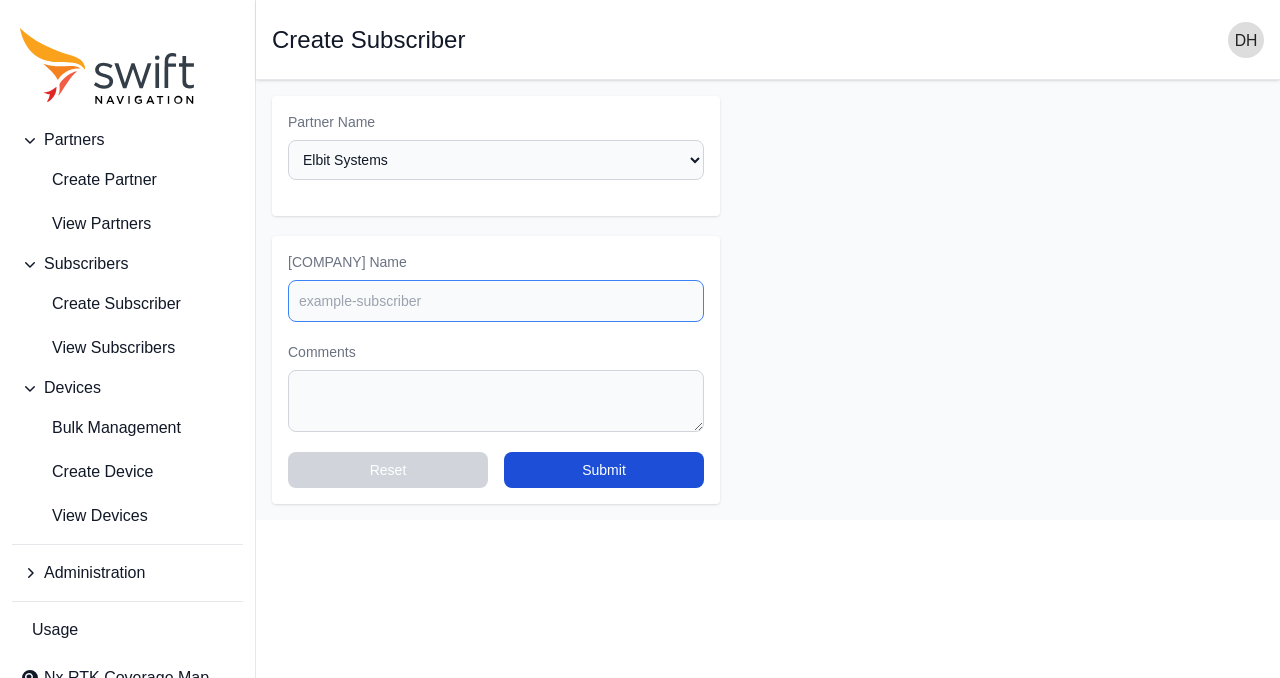 click on "[SUBSCRIBER] [NAME]" at bounding box center (496, 301) 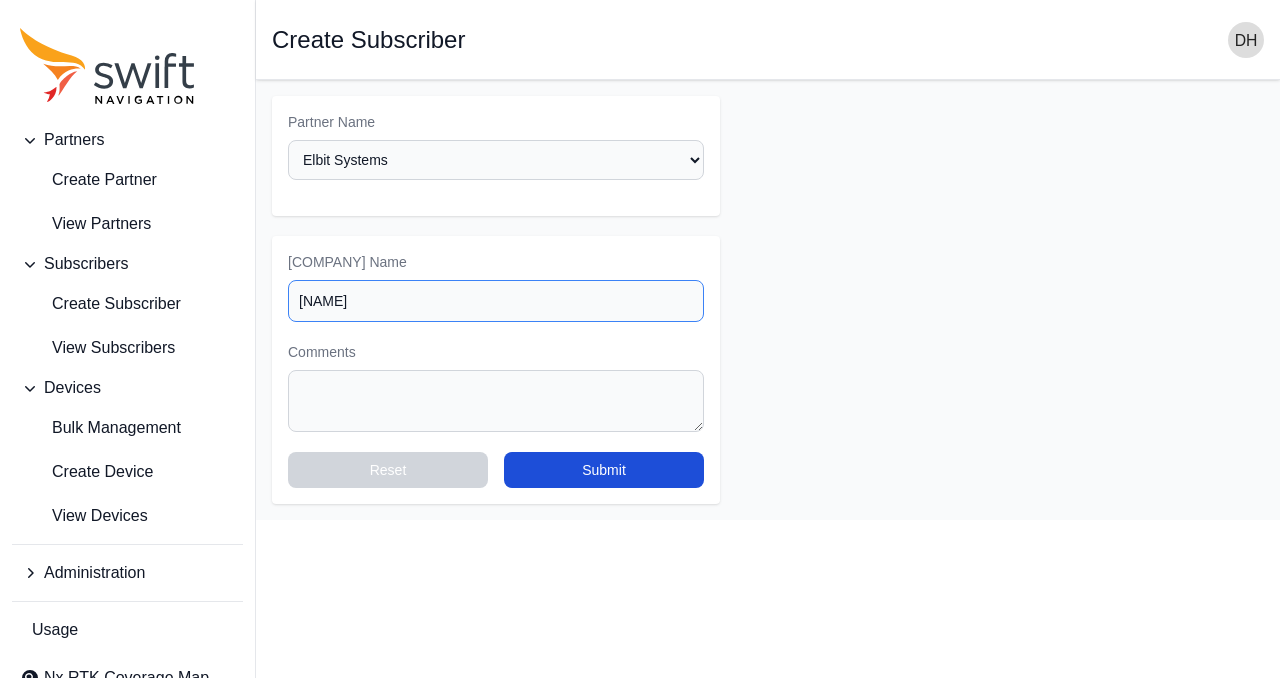 type on "G" 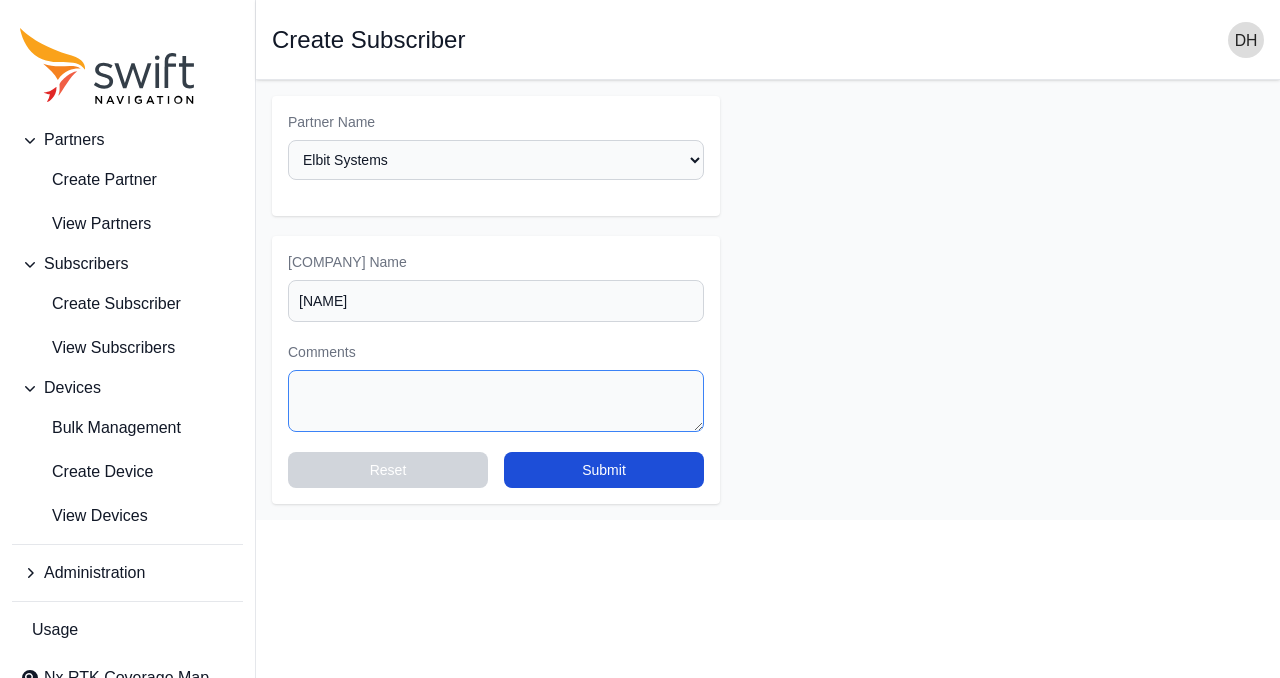 click on "Comments" at bounding box center [496, 401] 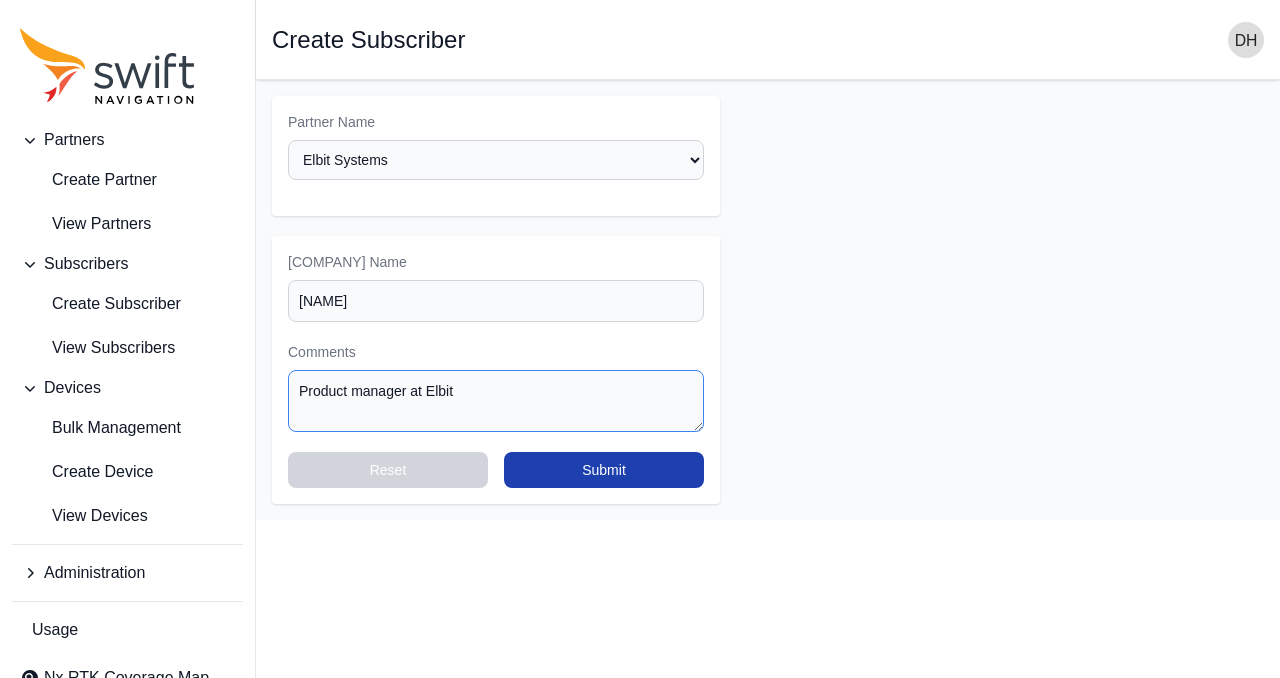type on "Product manager at Elbit" 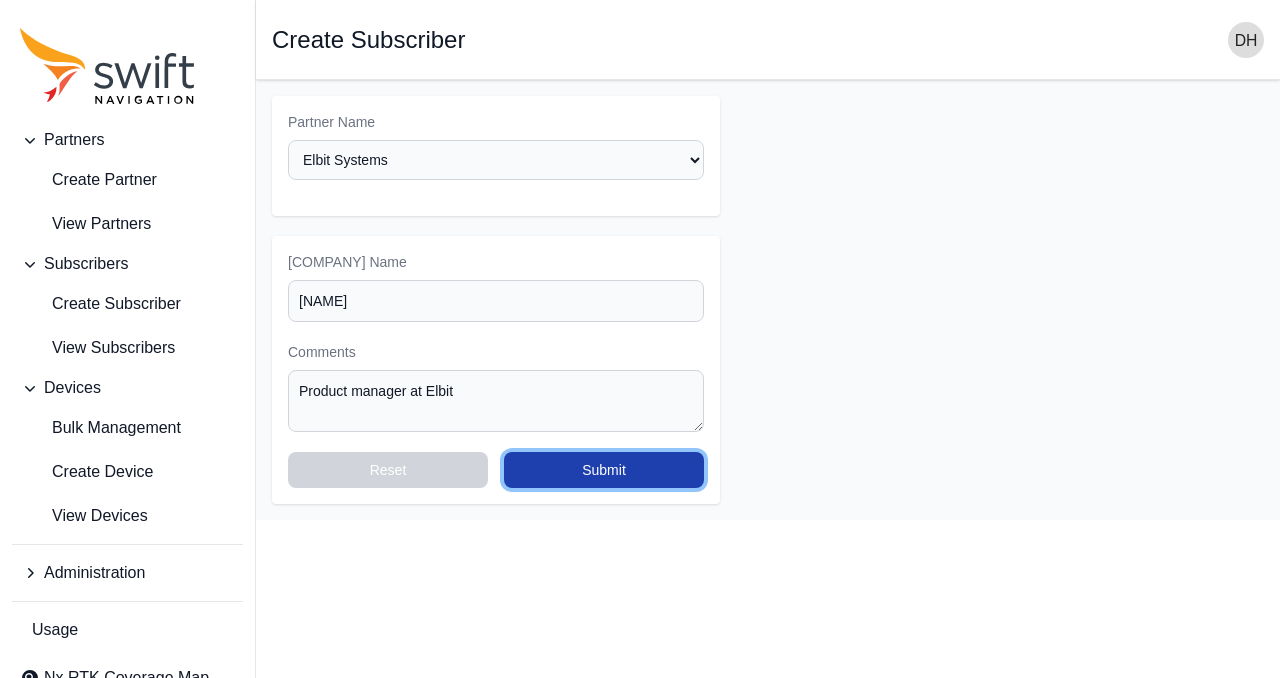 click on "Submit" at bounding box center [604, 470] 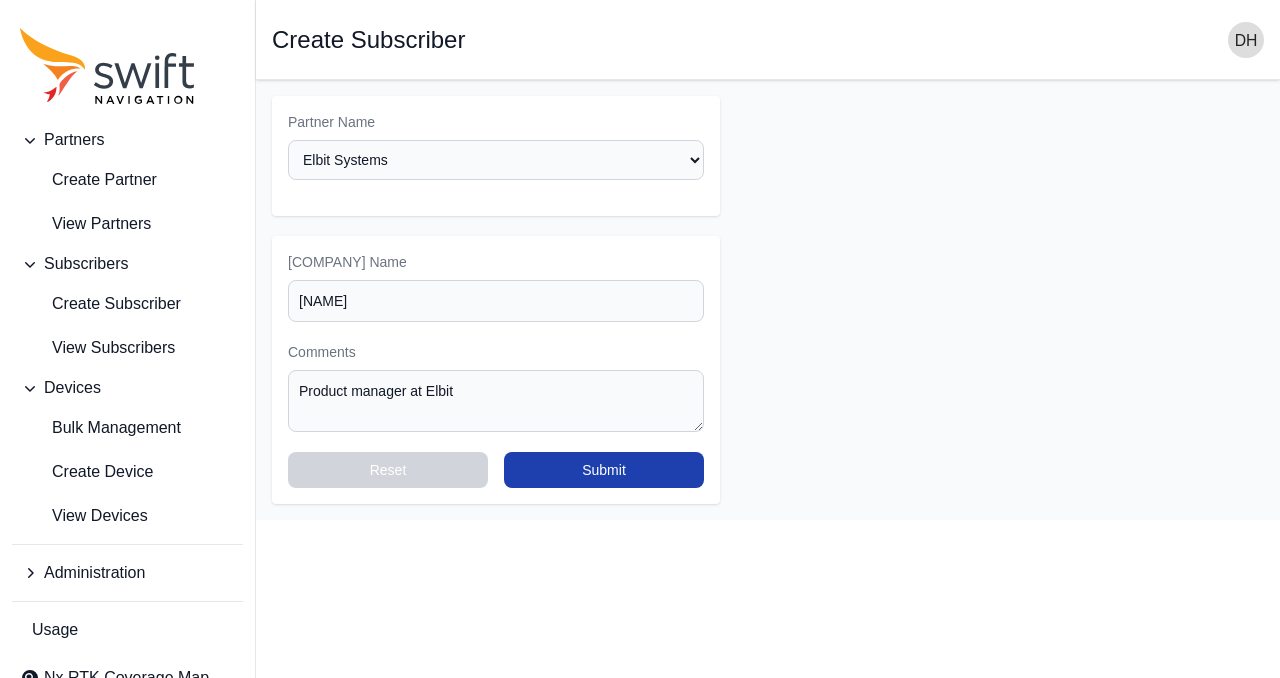 select on "213ae23b-3df7-4f29-99b2-20b43dc88706" 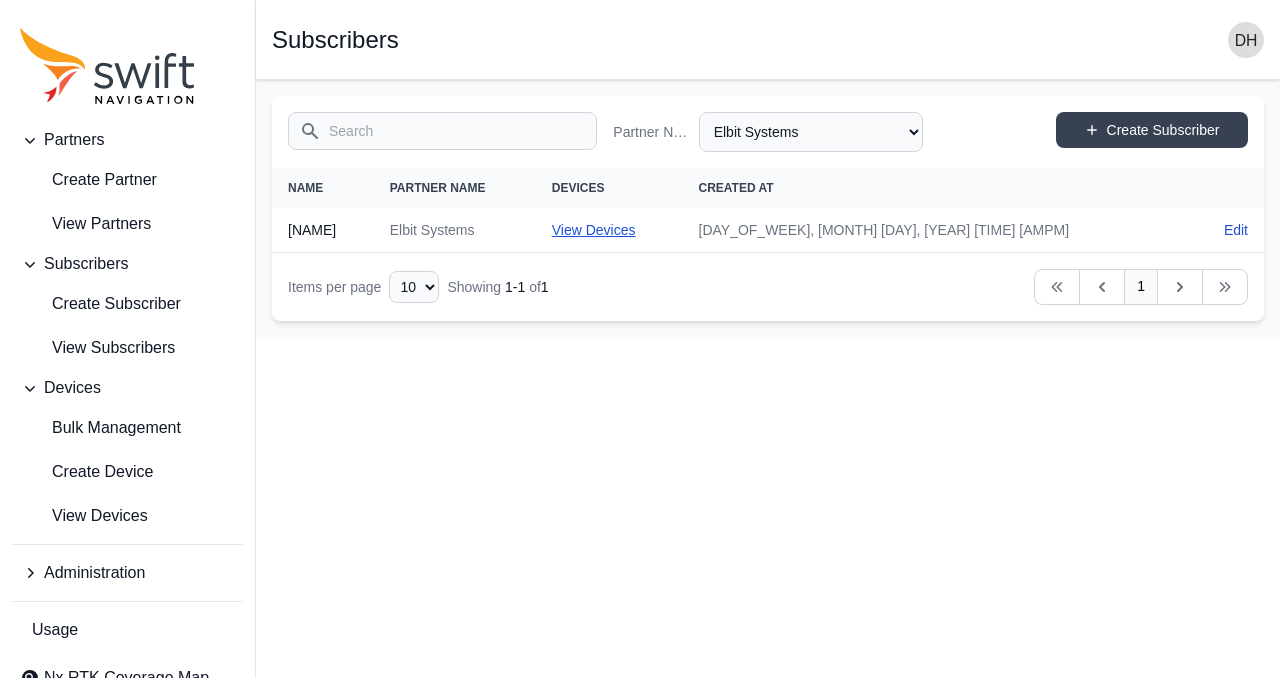 click on "View Devices" at bounding box center (594, 230) 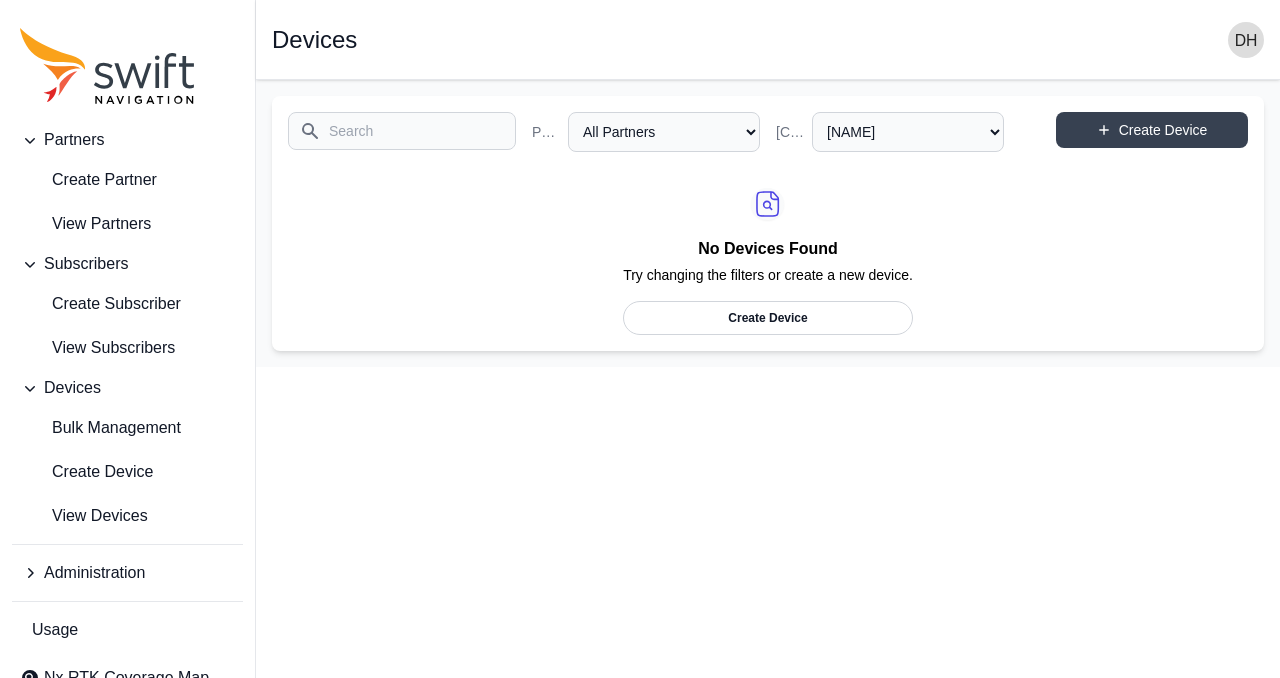 click on "Create Device" at bounding box center [768, 318] 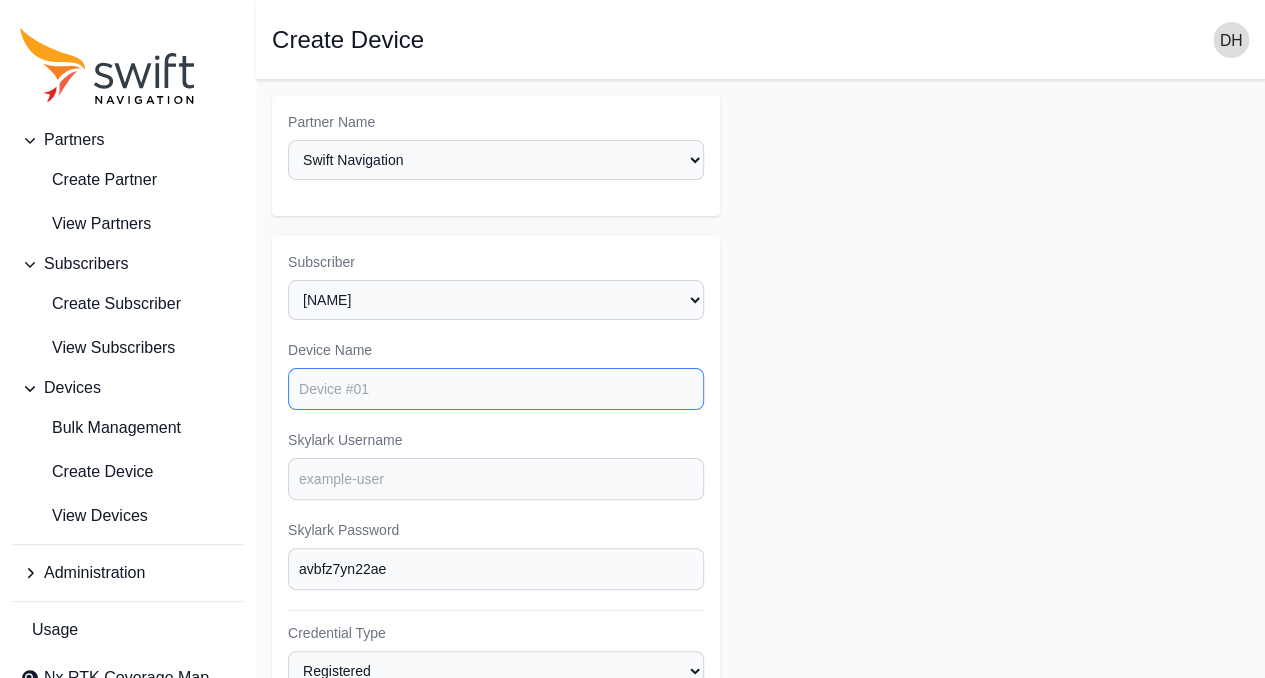 click on "[DEVICE] [NAME]" at bounding box center (496, 389) 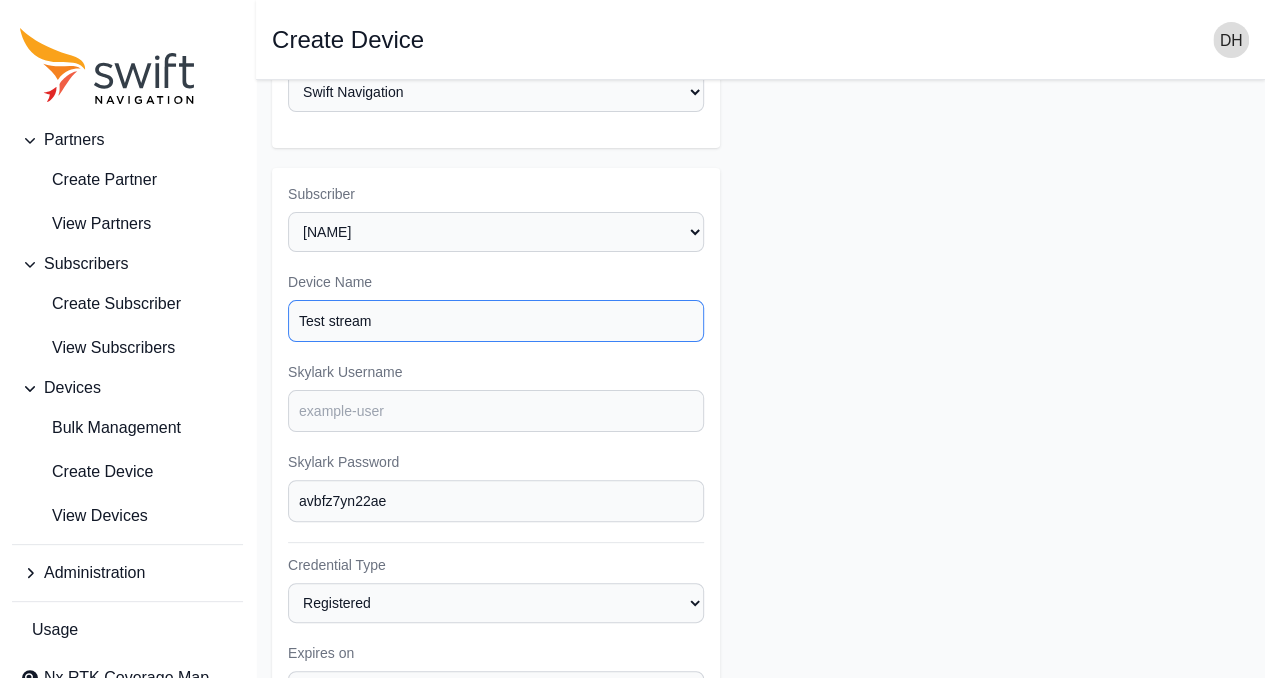 scroll, scrollTop: 100, scrollLeft: 0, axis: vertical 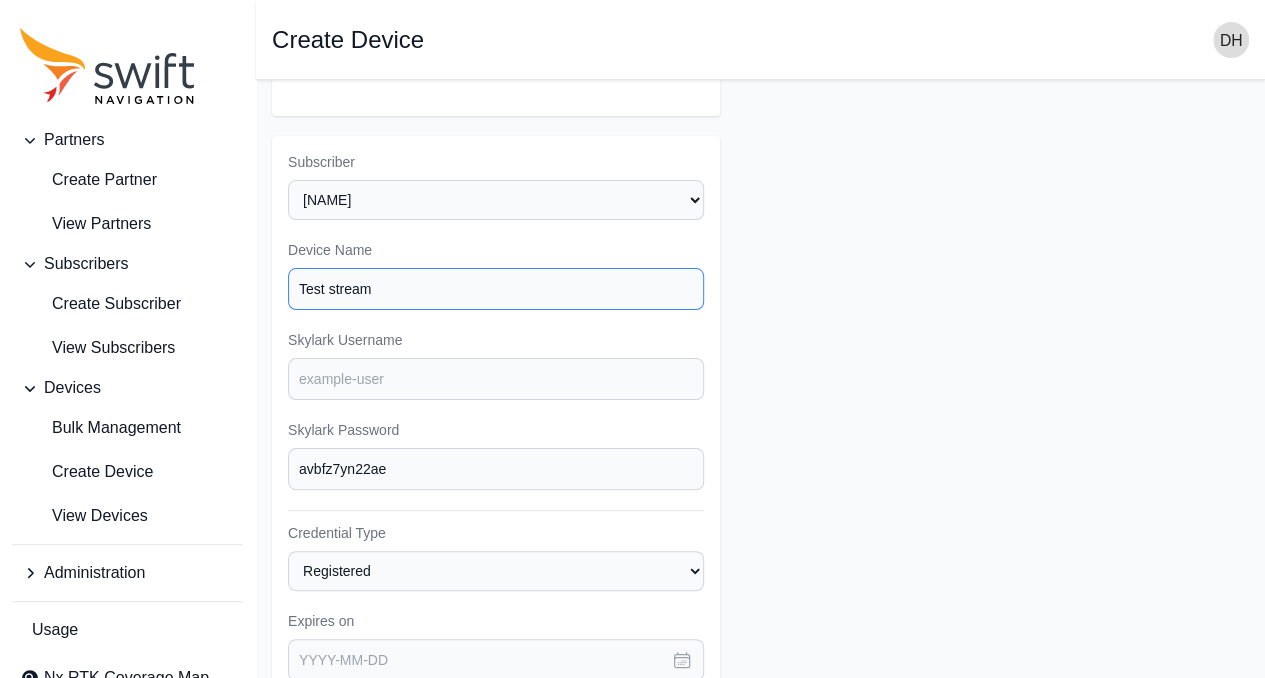 type on "Test stream" 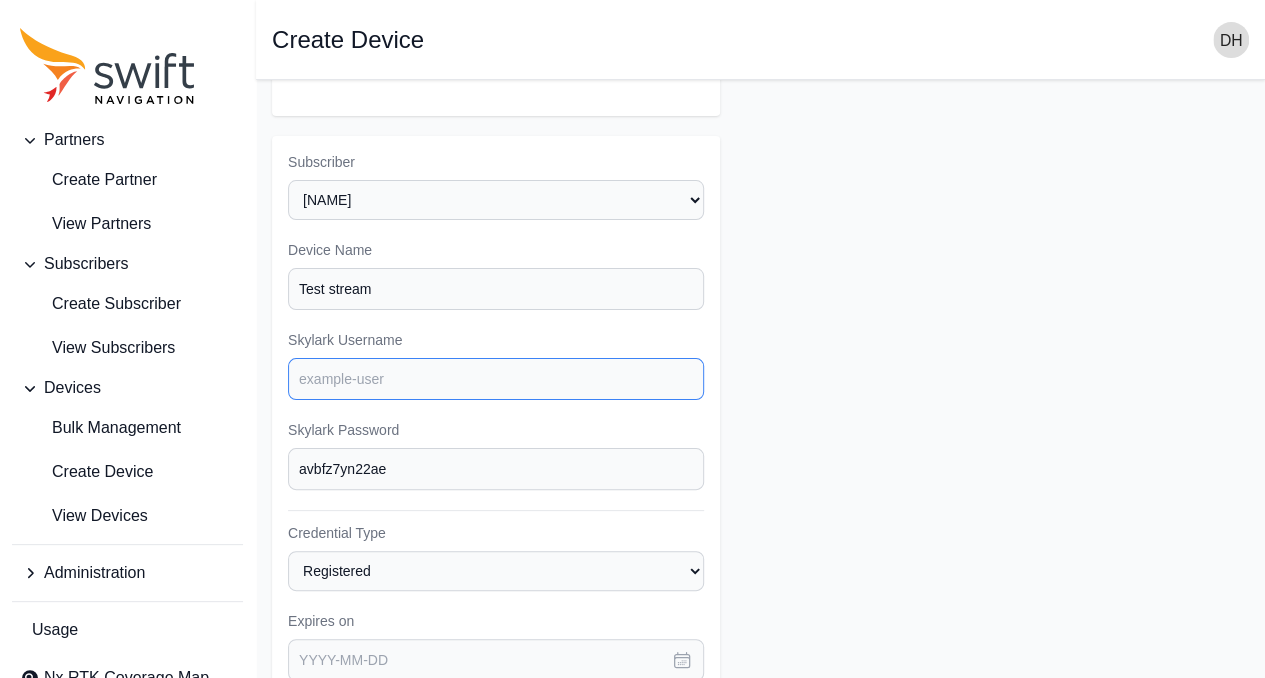 click on "Skylark Username" at bounding box center [496, 379] 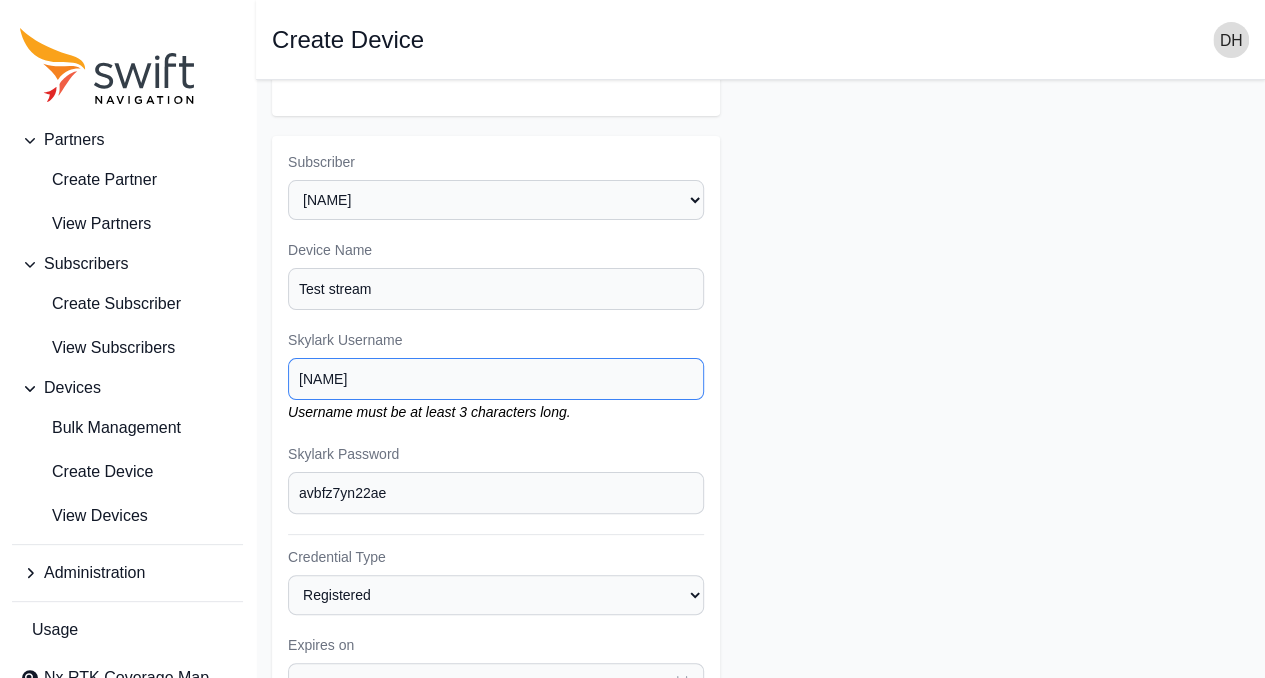 type on "G" 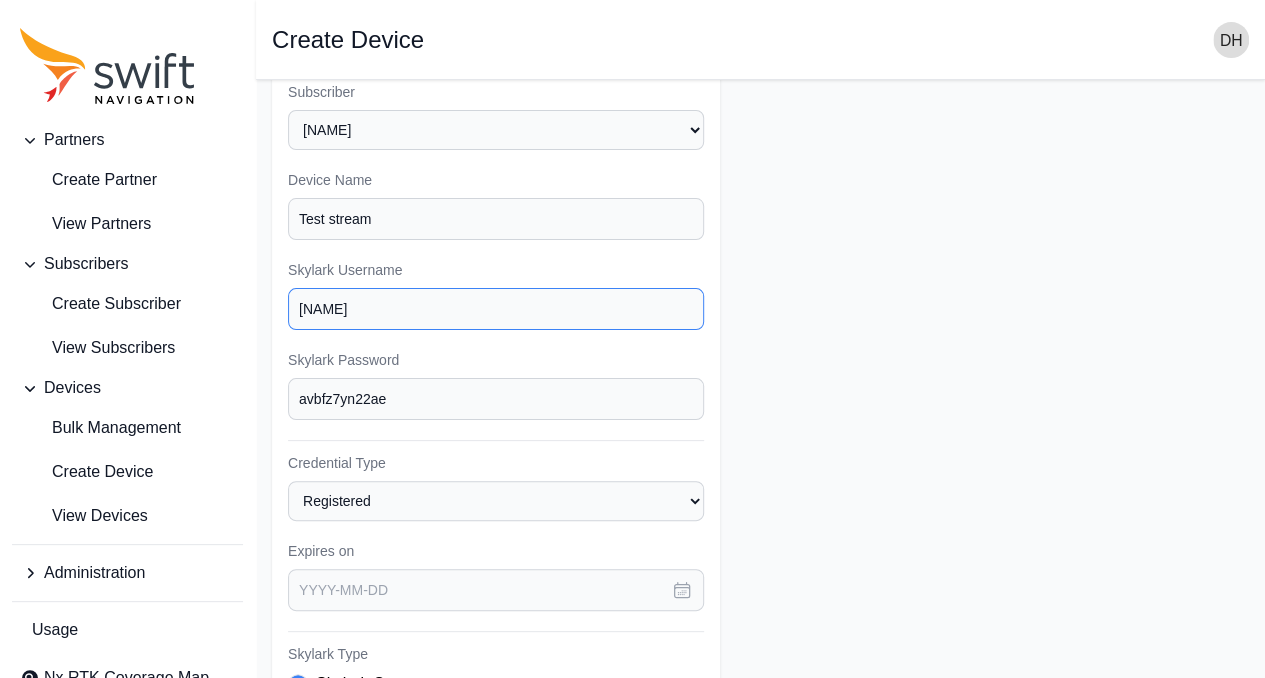 scroll, scrollTop: 300, scrollLeft: 0, axis: vertical 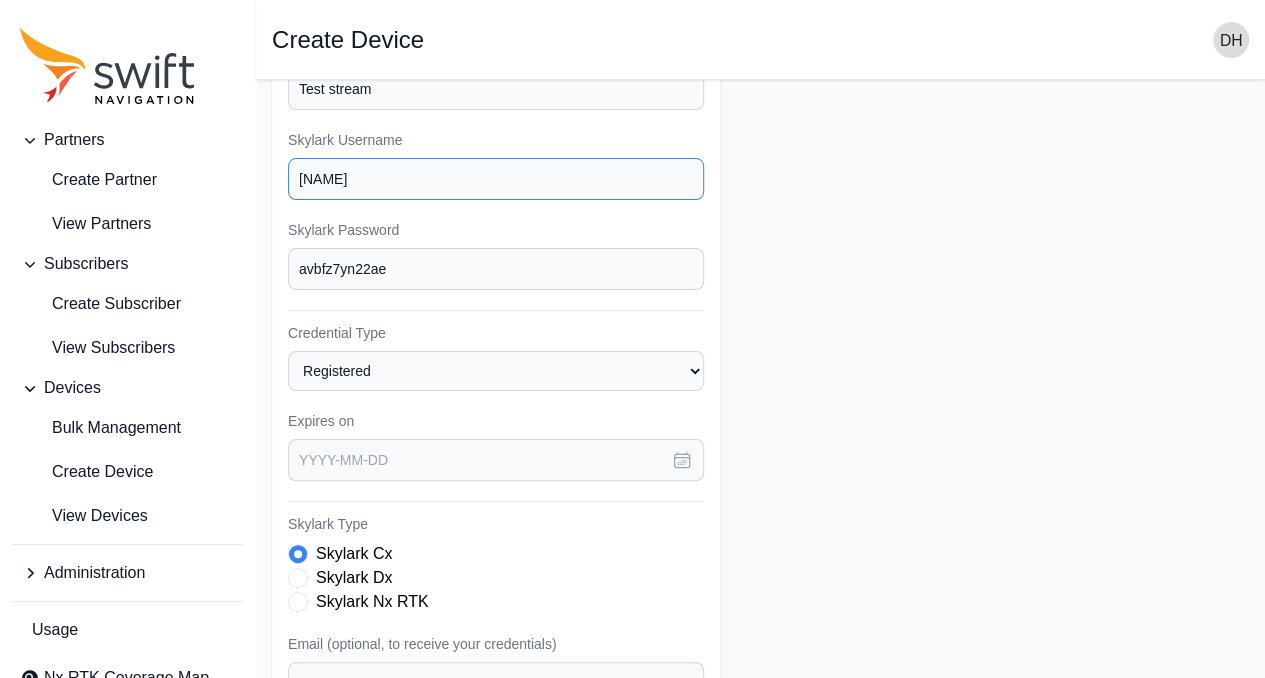 type on "gilmoskovitch" 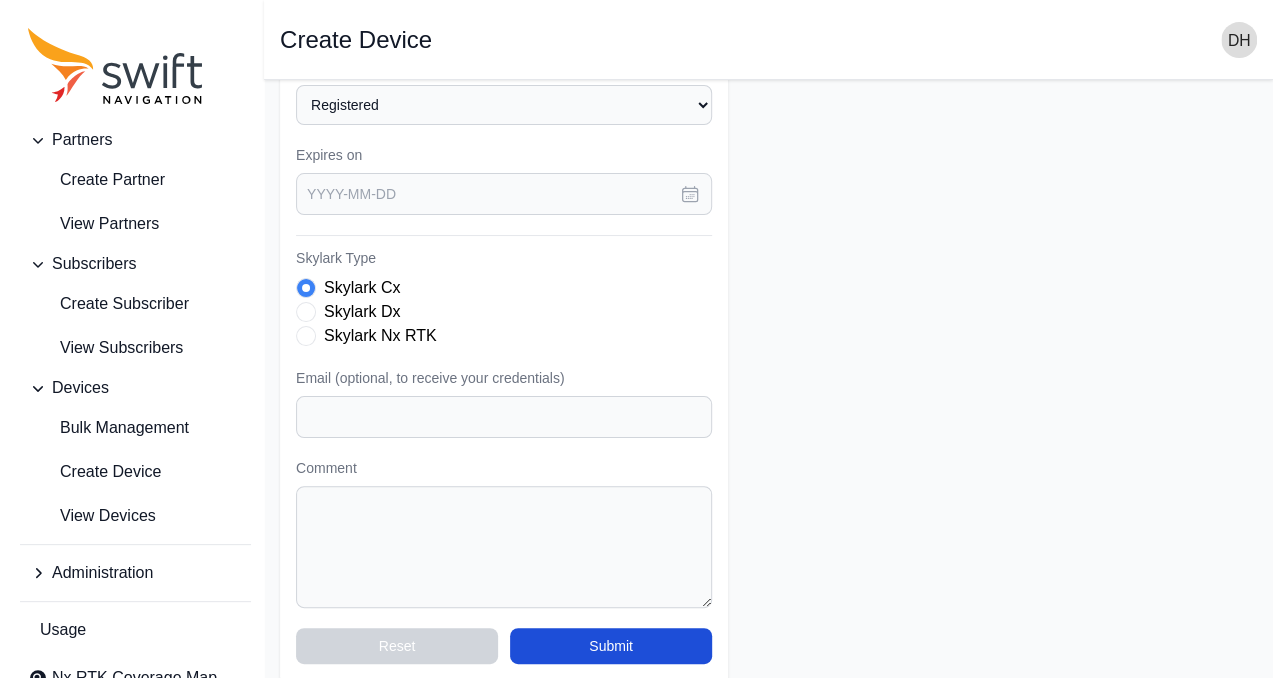 scroll, scrollTop: 573, scrollLeft: 0, axis: vertical 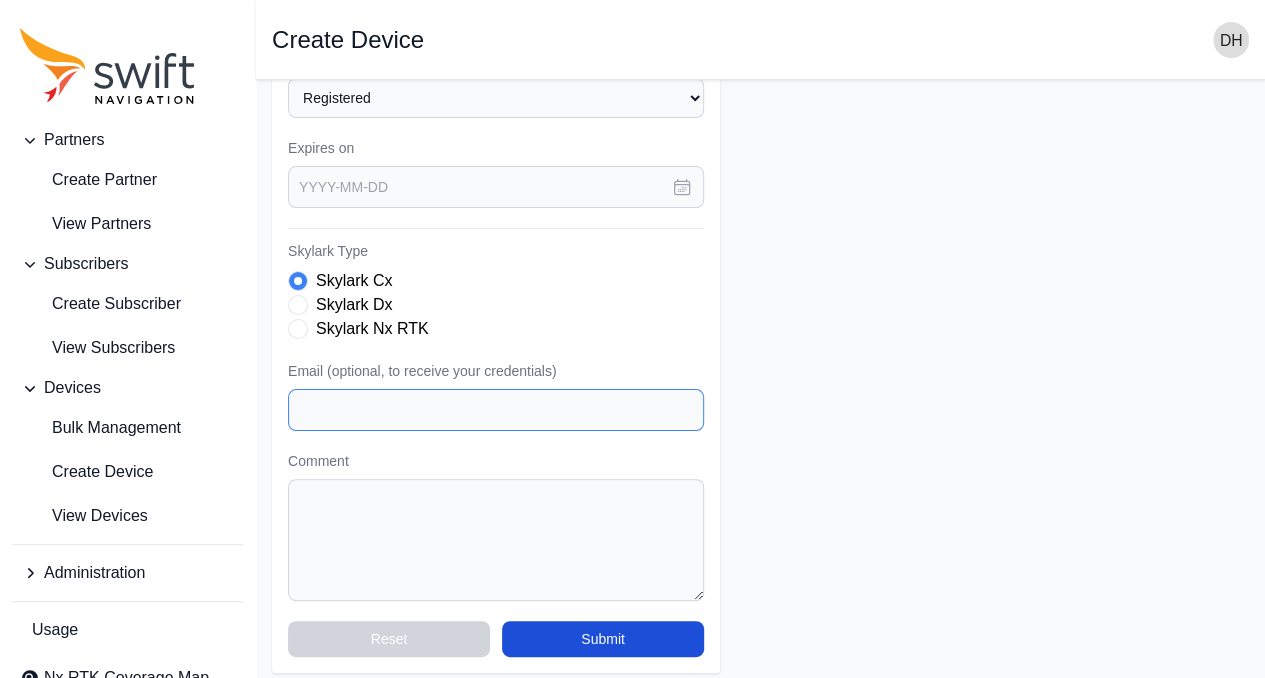 click on "Email (optional, to receive your credentials)" at bounding box center [496, 410] 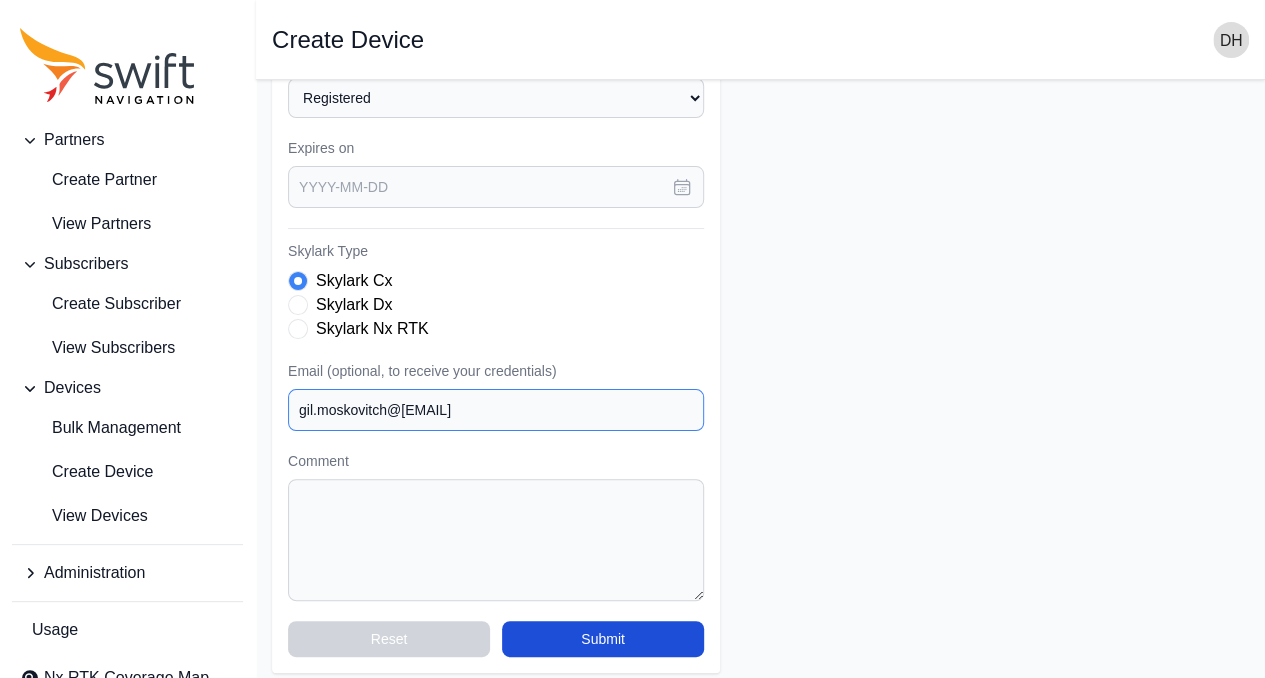 type on "gil.moskovitch@elbitsystems.com" 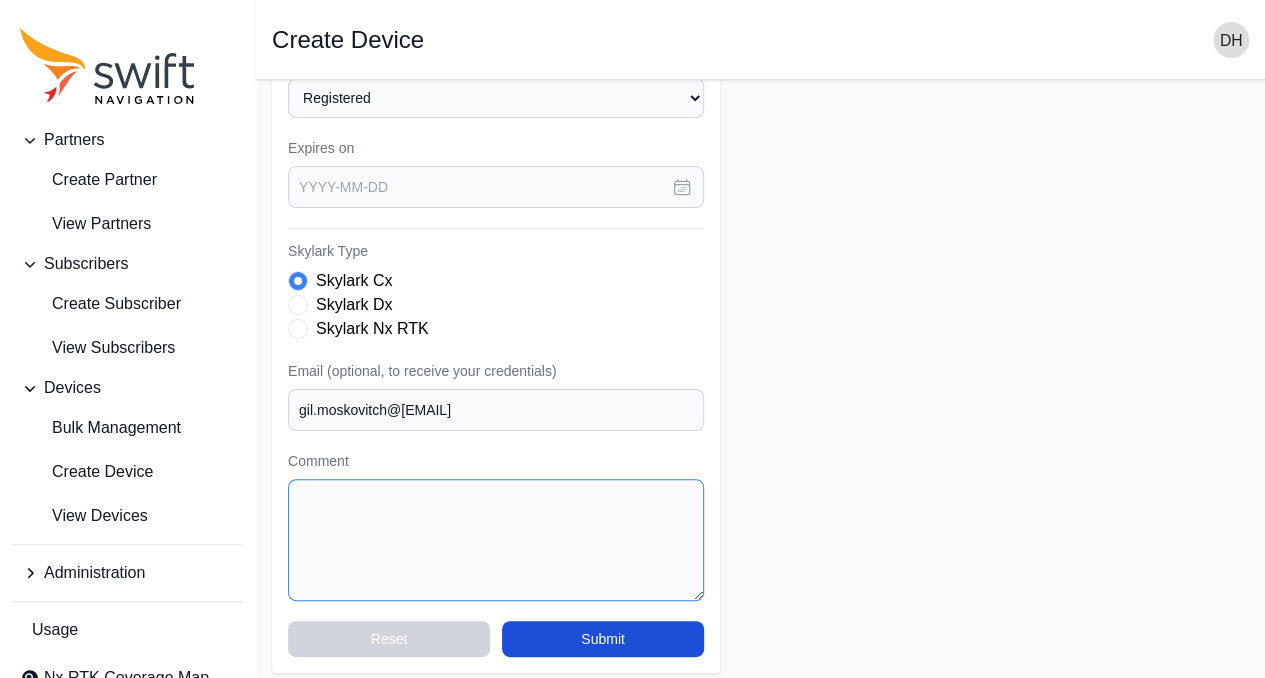 click on "Comment" at bounding box center [496, 540] 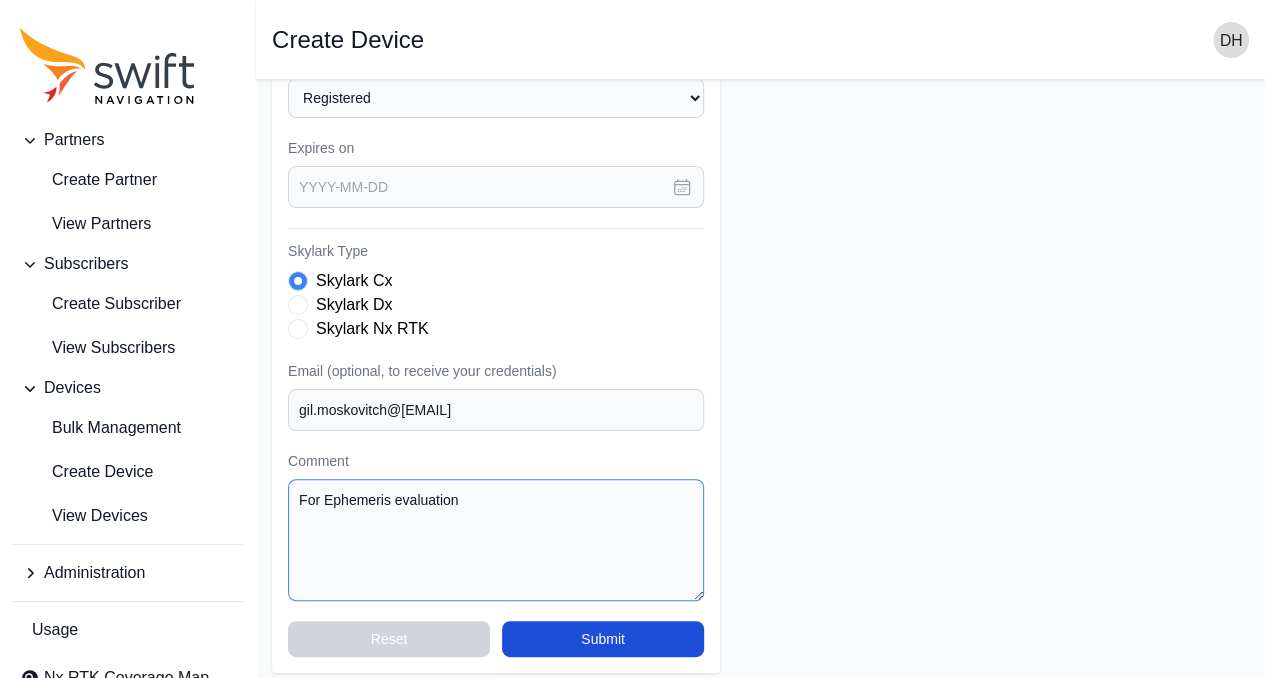 type on "For Ephemeris evaluation" 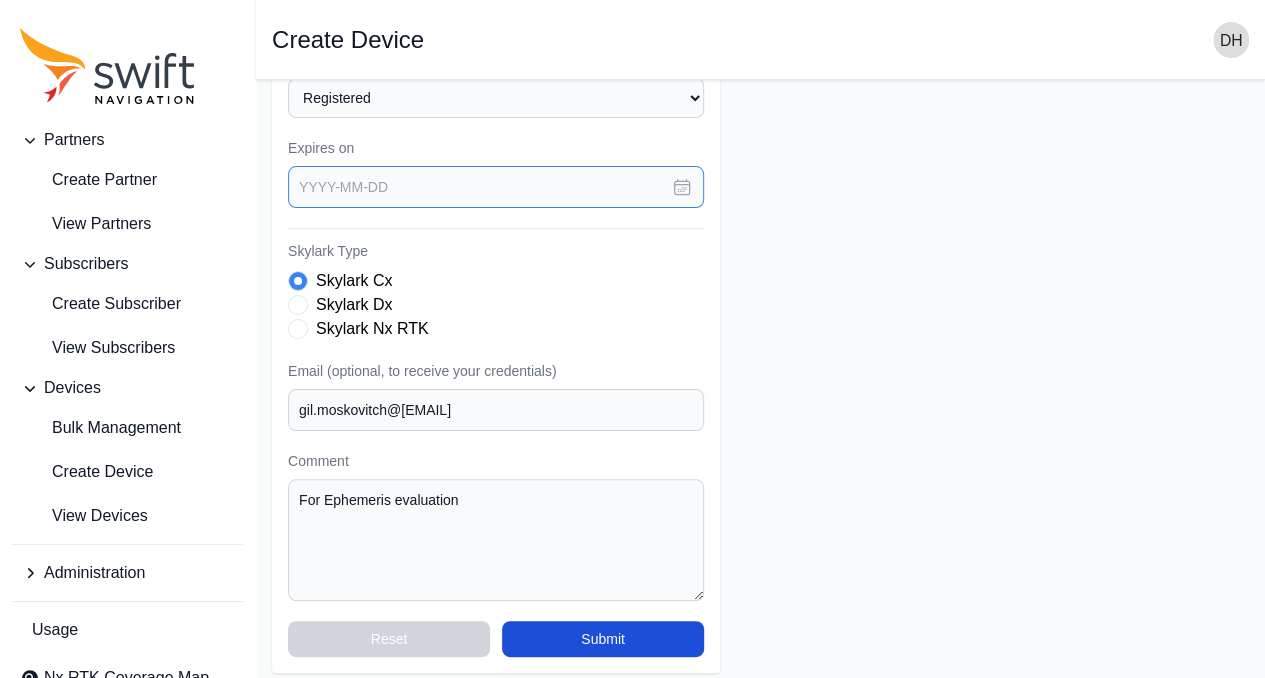 click at bounding box center [496, 187] 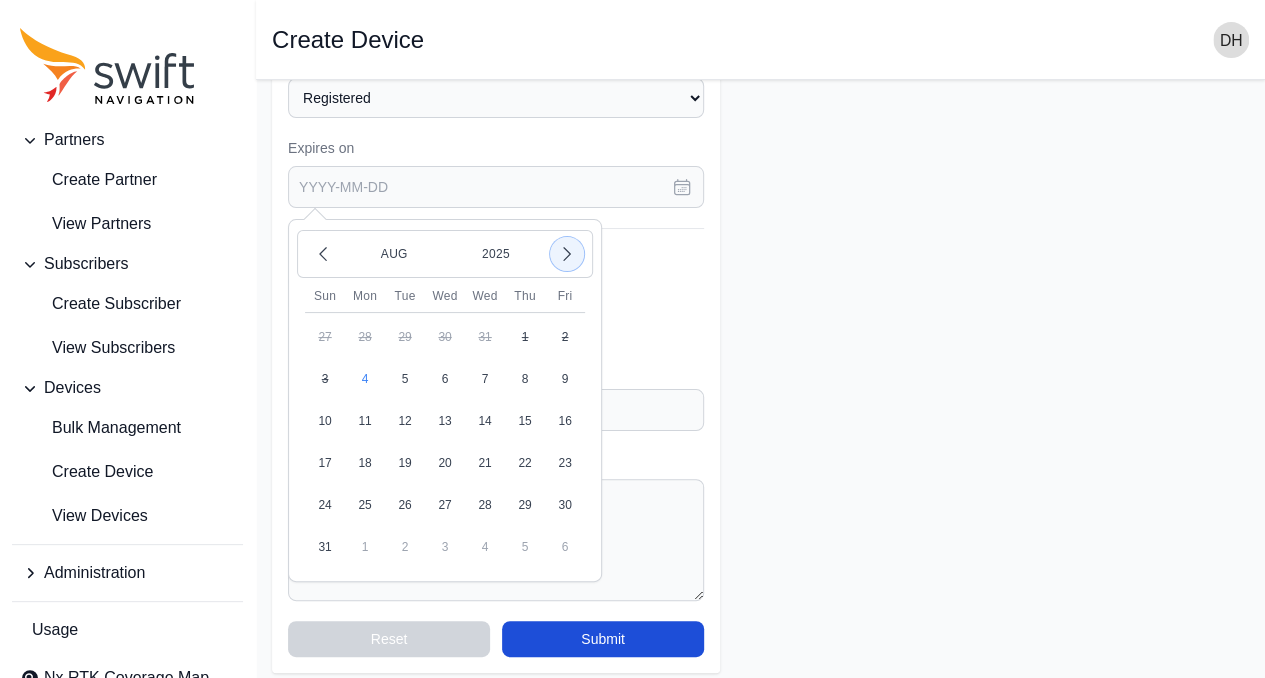 click 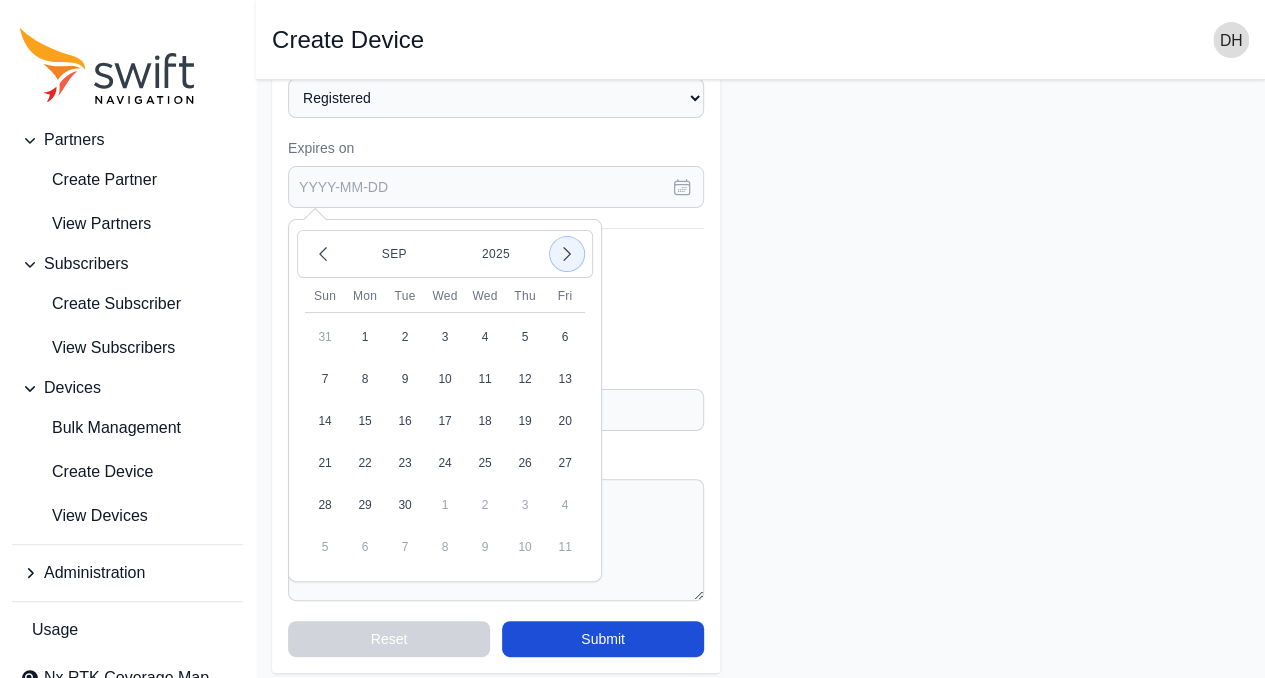 click 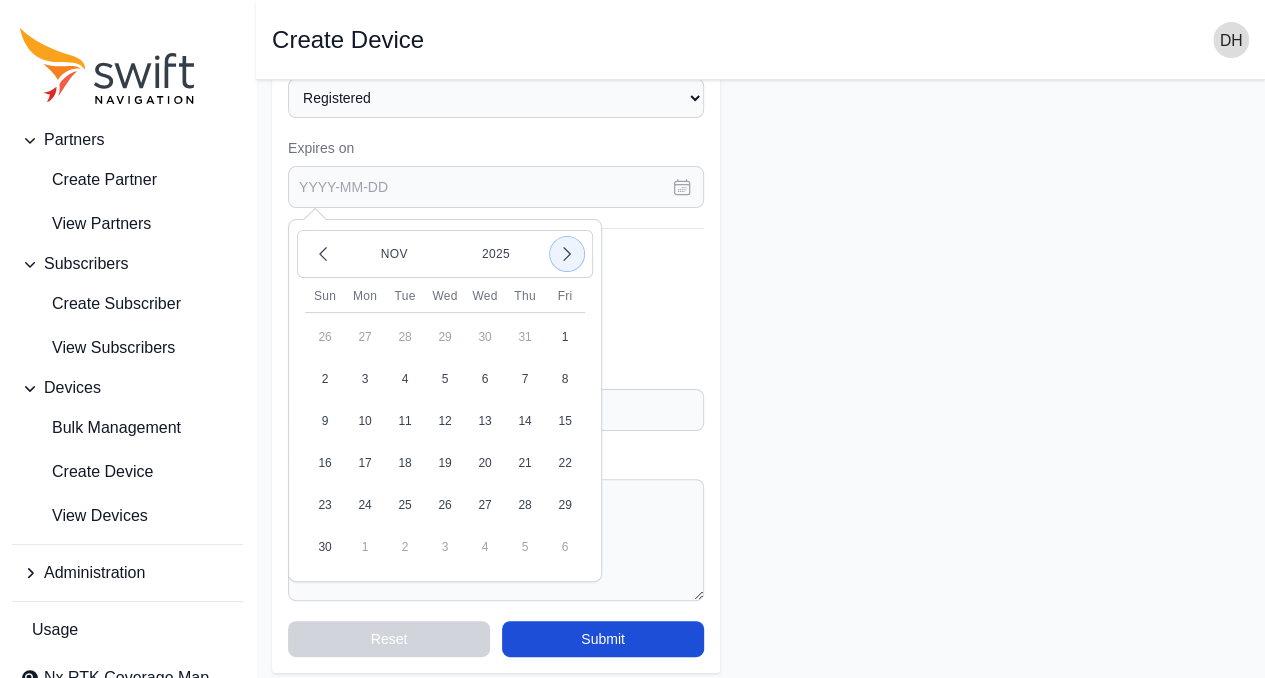 click 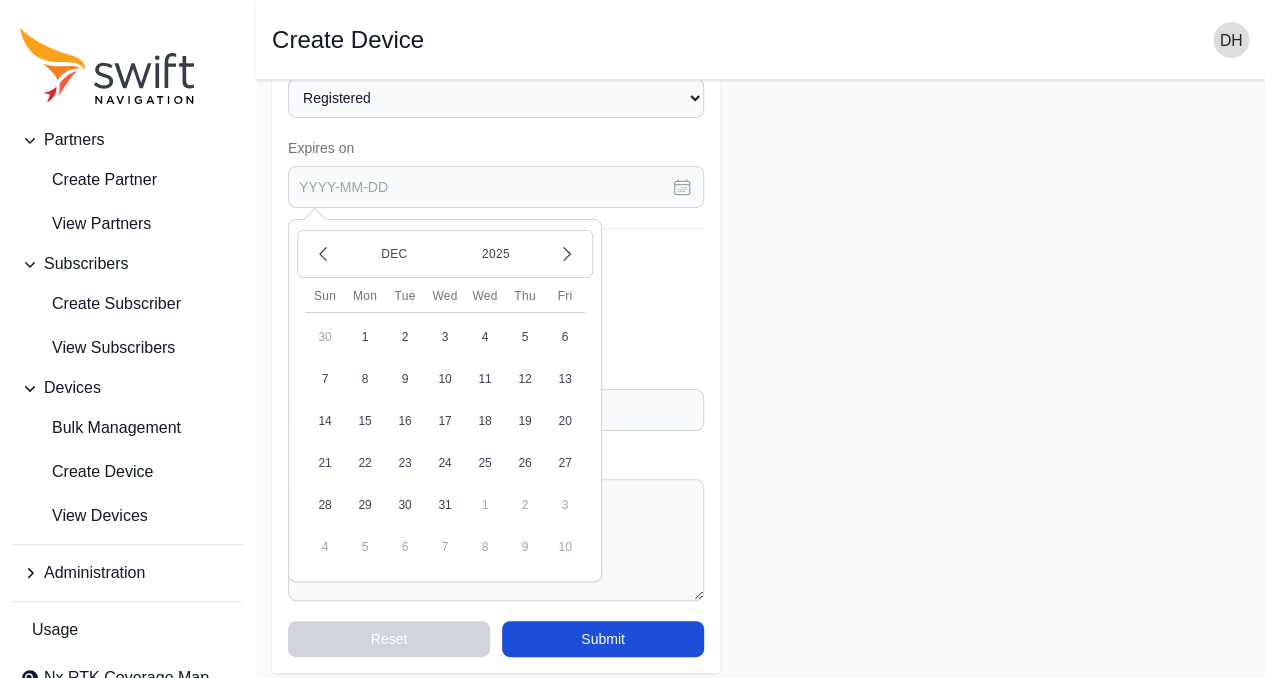 click on "31" at bounding box center [445, 505] 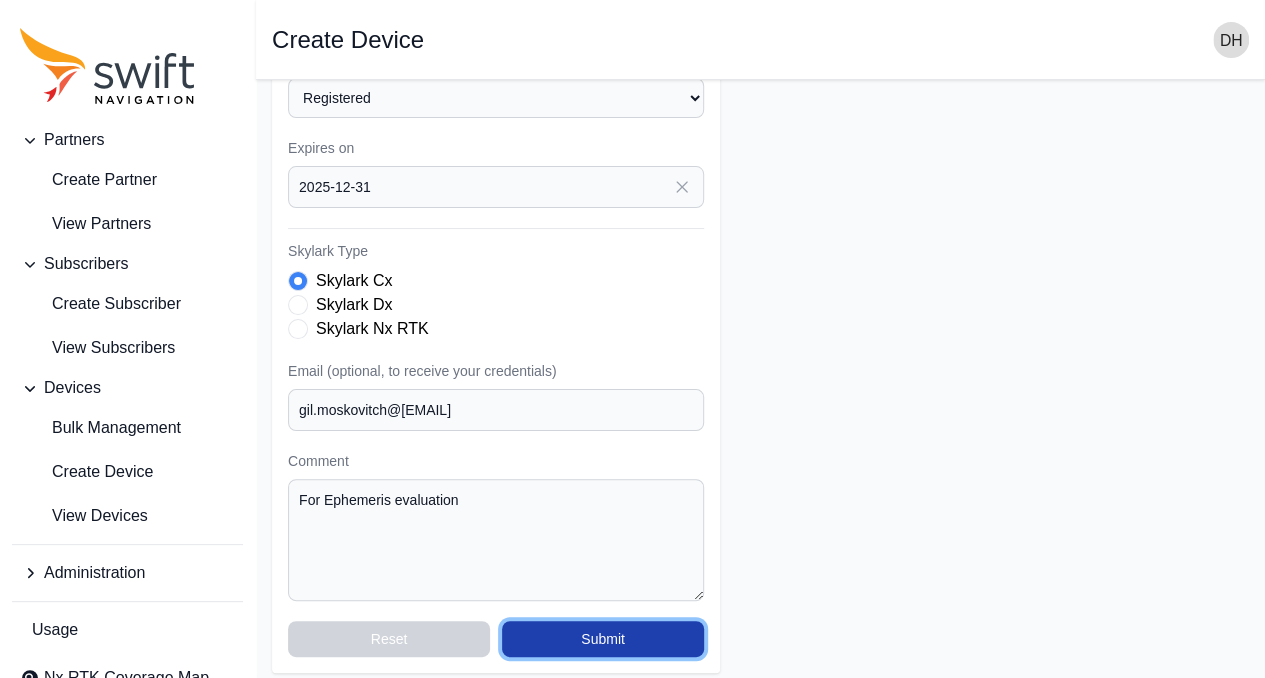 click on "Submit" at bounding box center [603, 639] 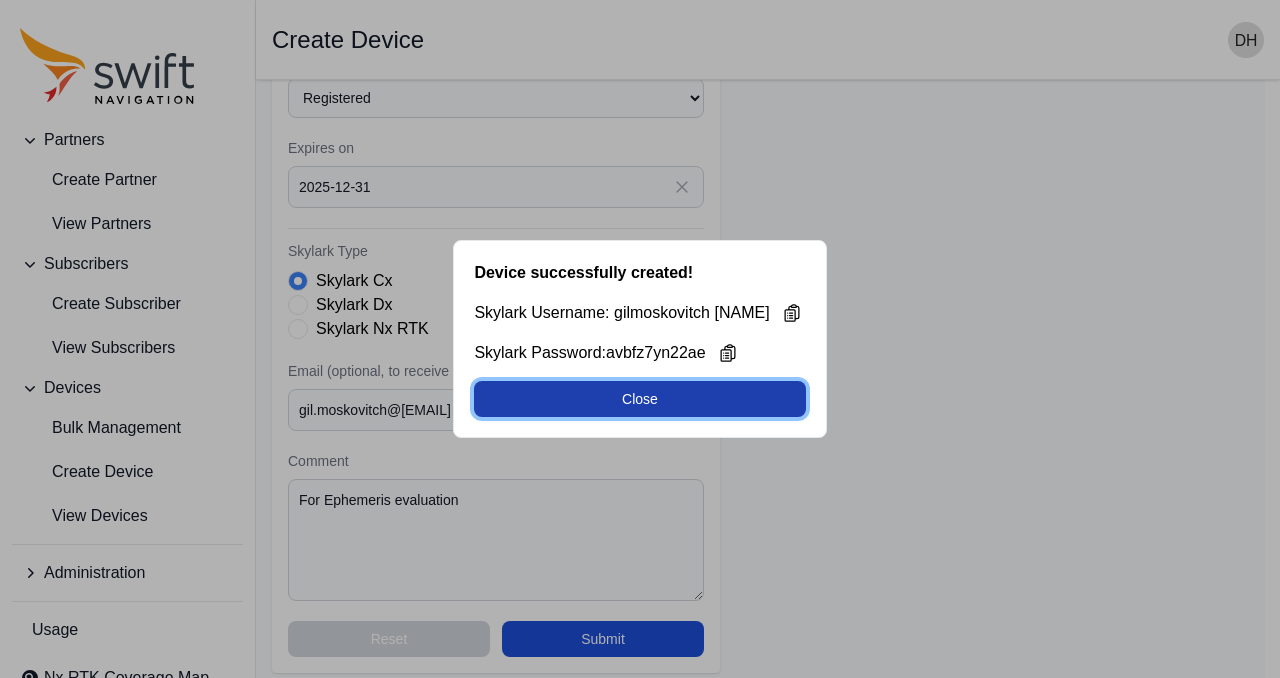 click on "Close" at bounding box center (639, 399) 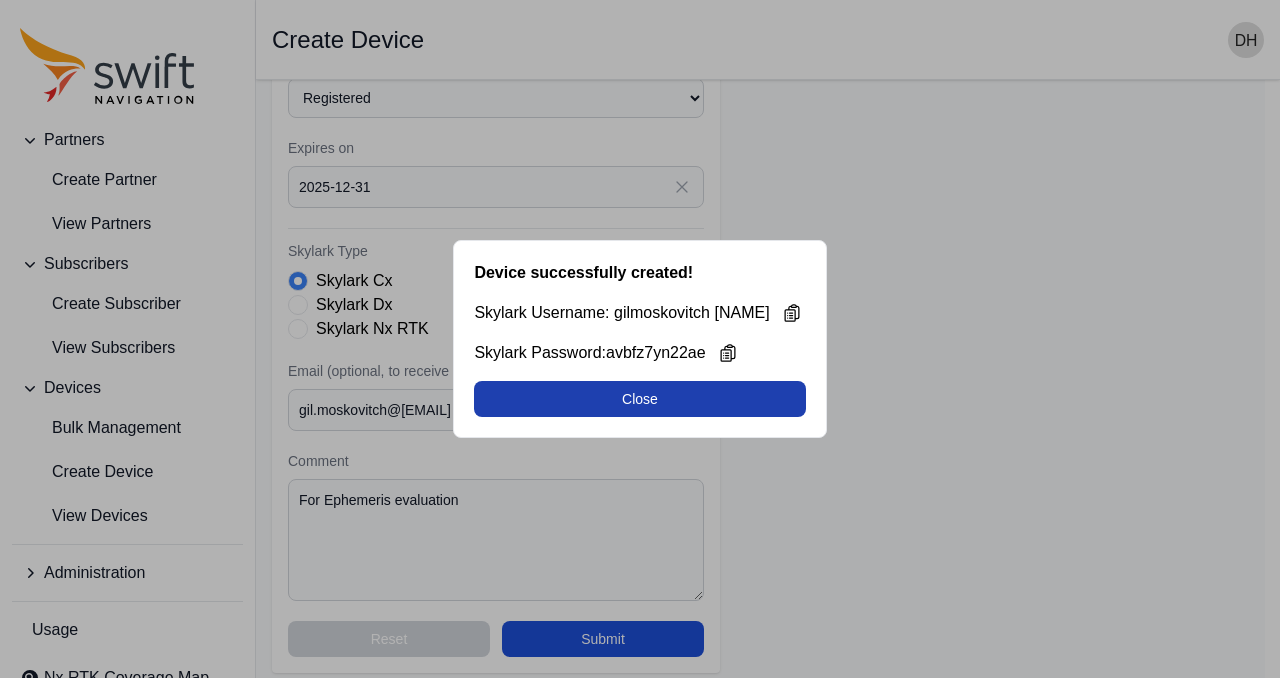 scroll, scrollTop: 0, scrollLeft: 0, axis: both 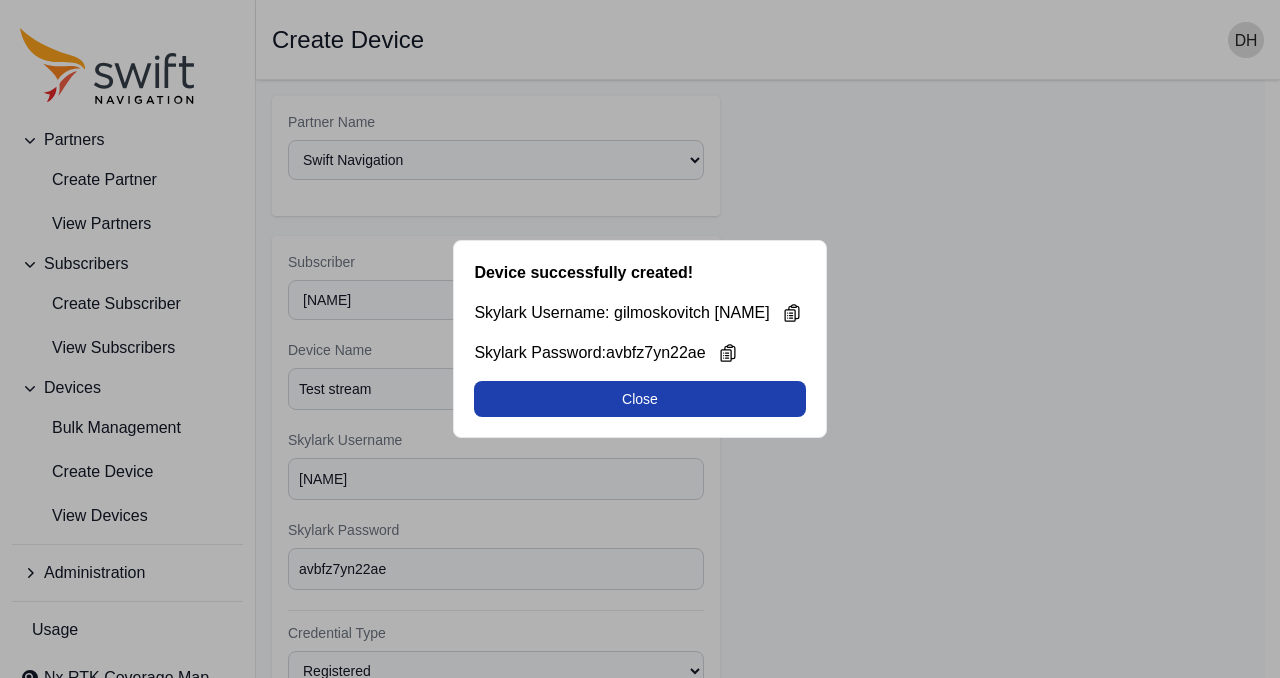 select on "7b2cc0e4-ad90-4218-ac06-966a58cb40a4" 